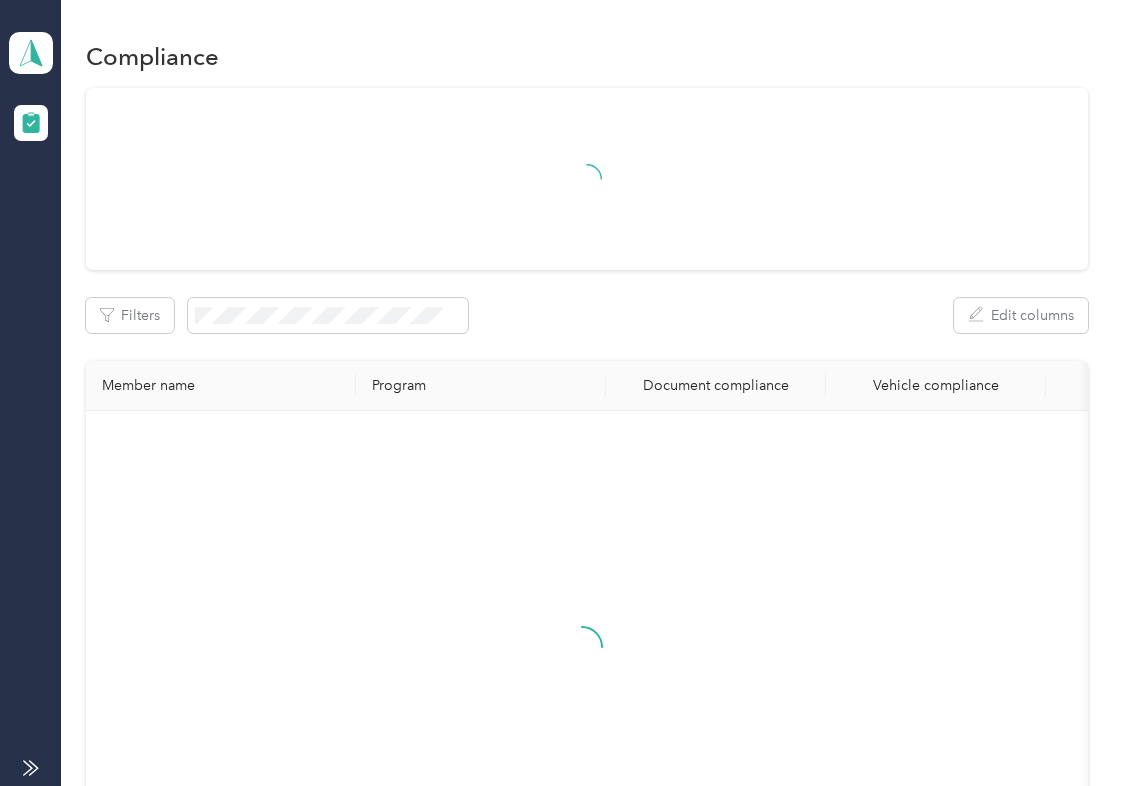 scroll, scrollTop: 0, scrollLeft: 0, axis: both 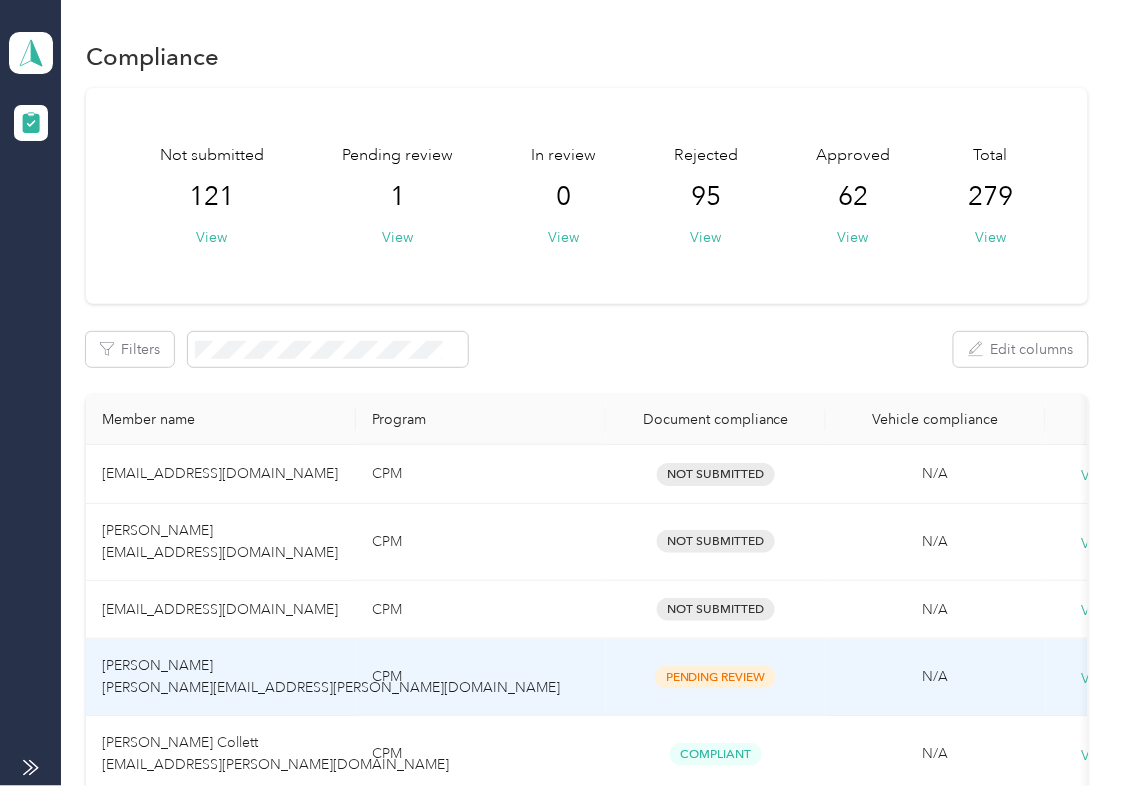 click on "CPM" at bounding box center [481, 677] 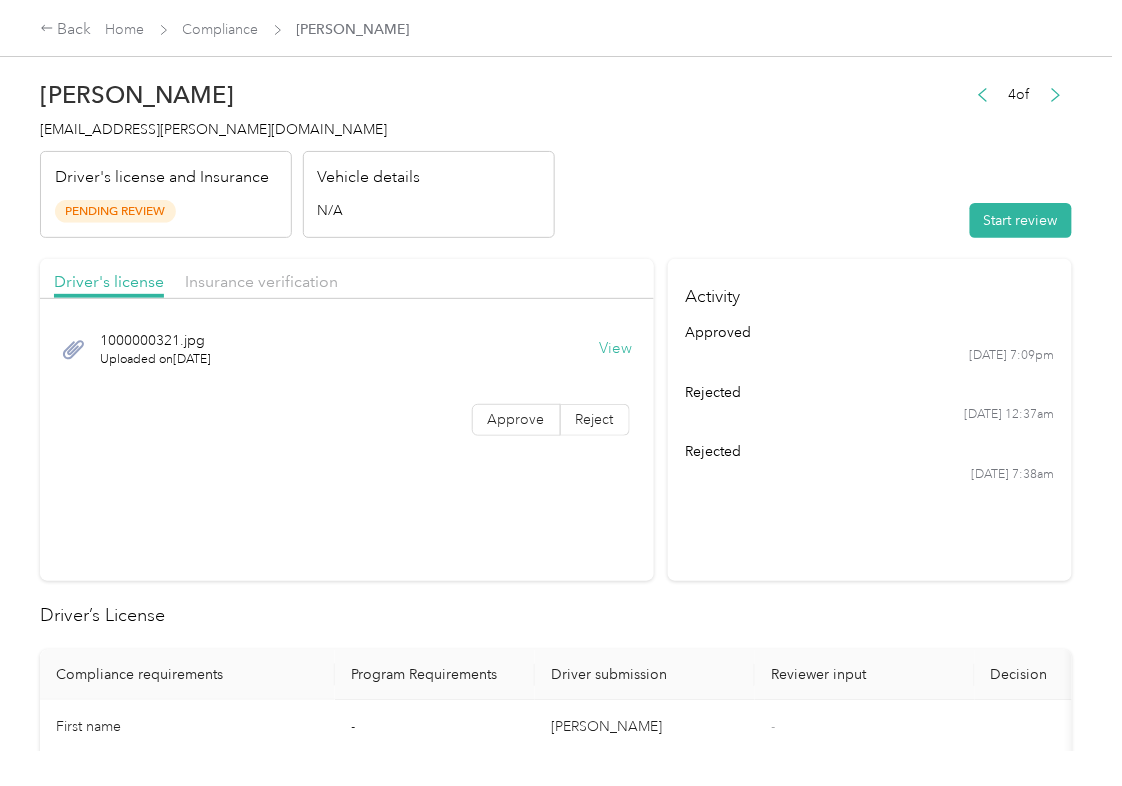 click on "View" at bounding box center [616, 349] 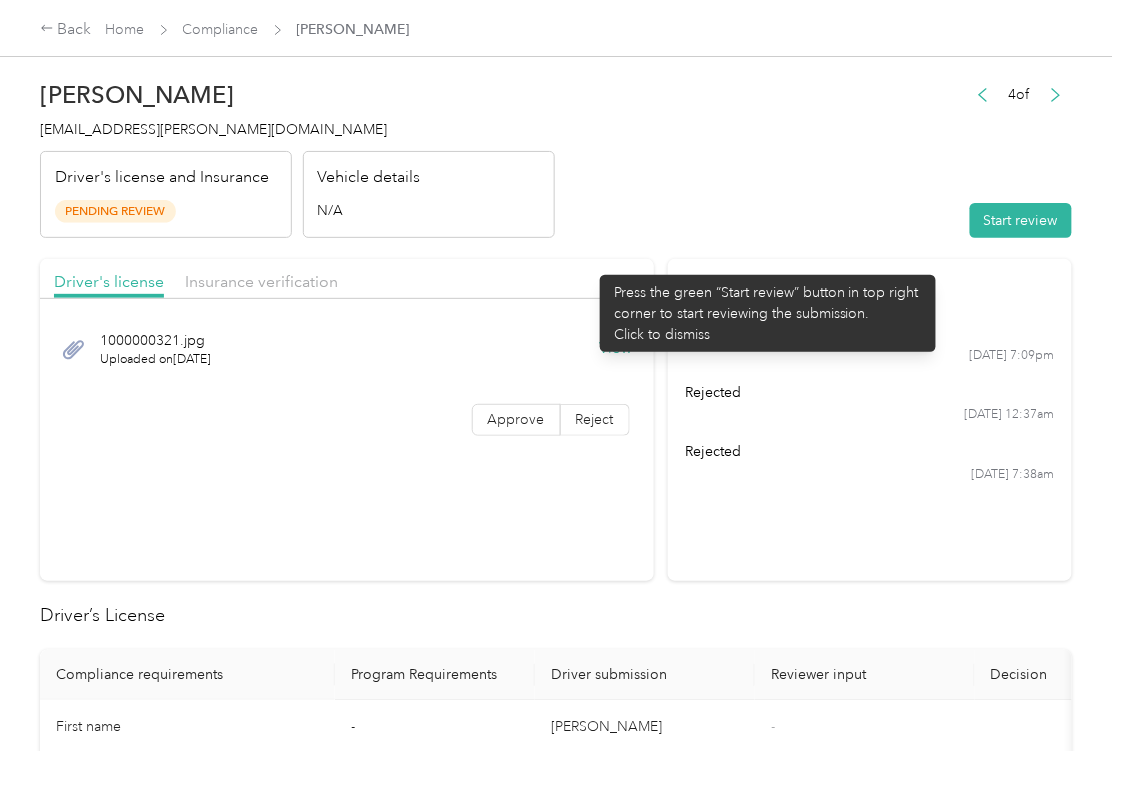drag, startPoint x: 590, startPoint y: 265, endPoint x: 313, endPoint y: 264, distance: 277.0018 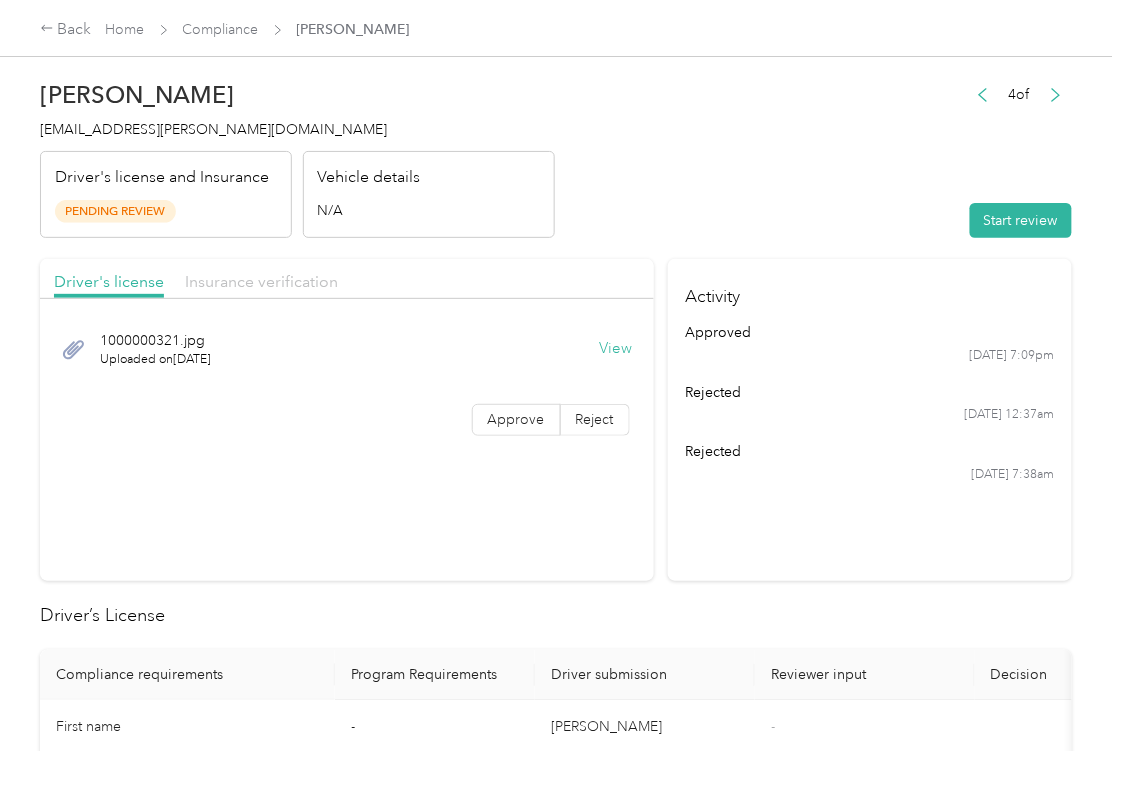 click on "Insurance verification" at bounding box center [261, 281] 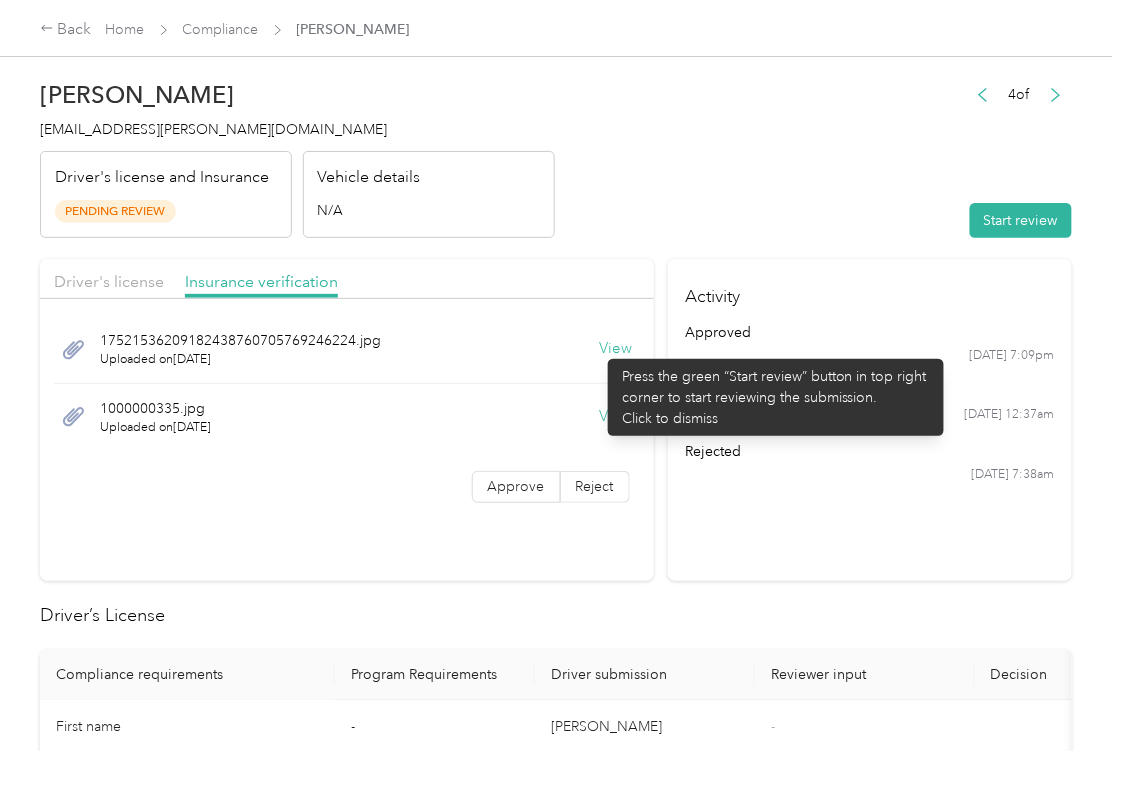 click on "View" at bounding box center (616, 349) 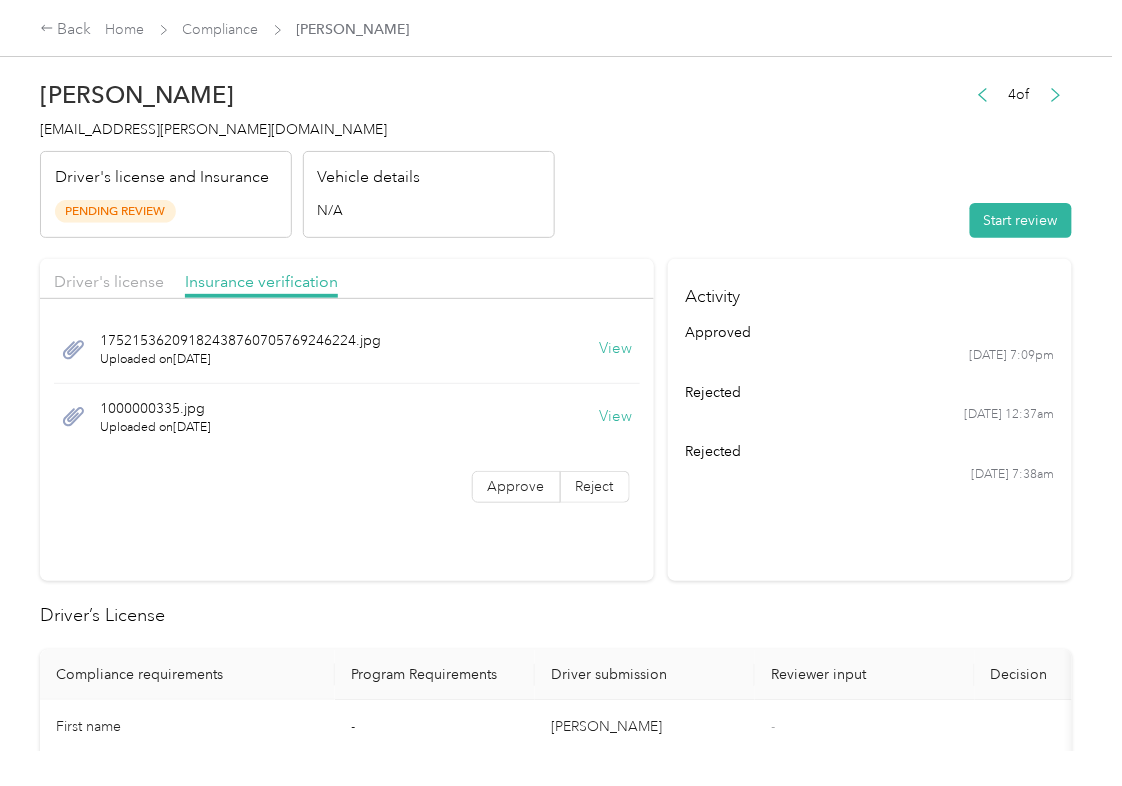 click on "View" at bounding box center [616, 417] 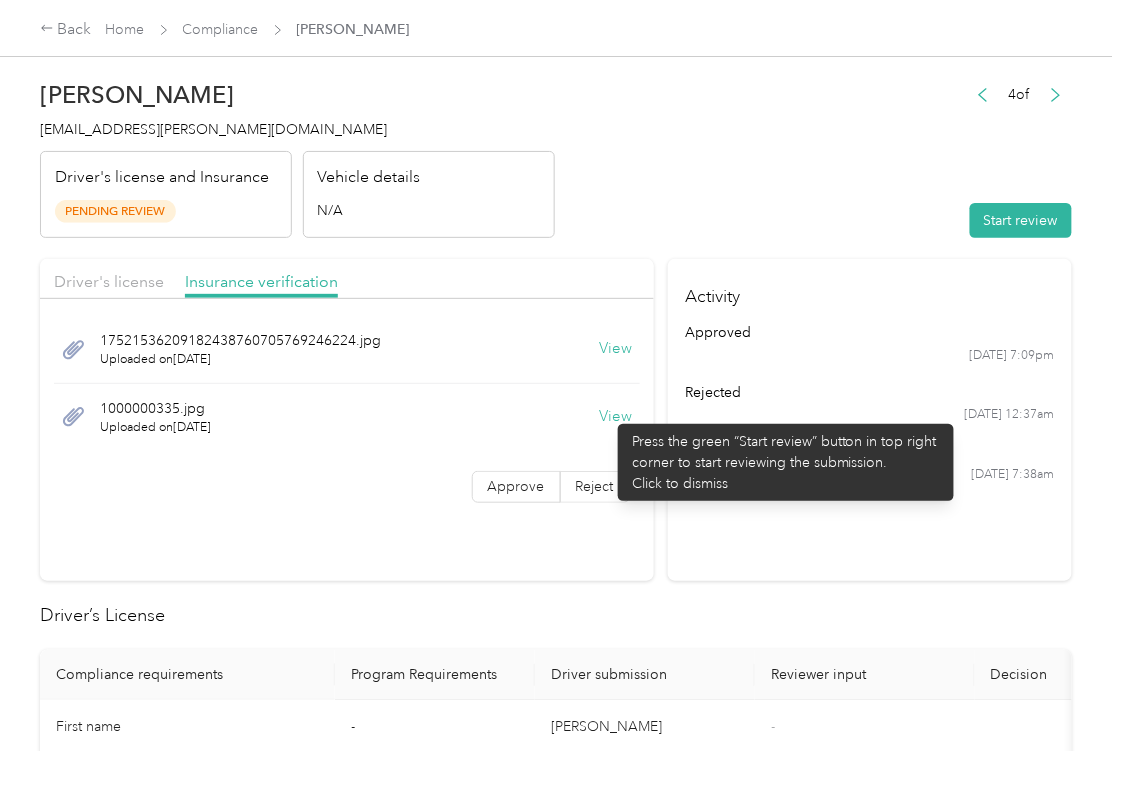 click on "[PERSON_NAME] [PERSON_NAME][EMAIL_ADDRESS][PERSON_NAME][DOMAIN_NAME] Driver's license and Insurance Pending Review Vehicle details N/A 4  of  Start review" at bounding box center (556, 154) 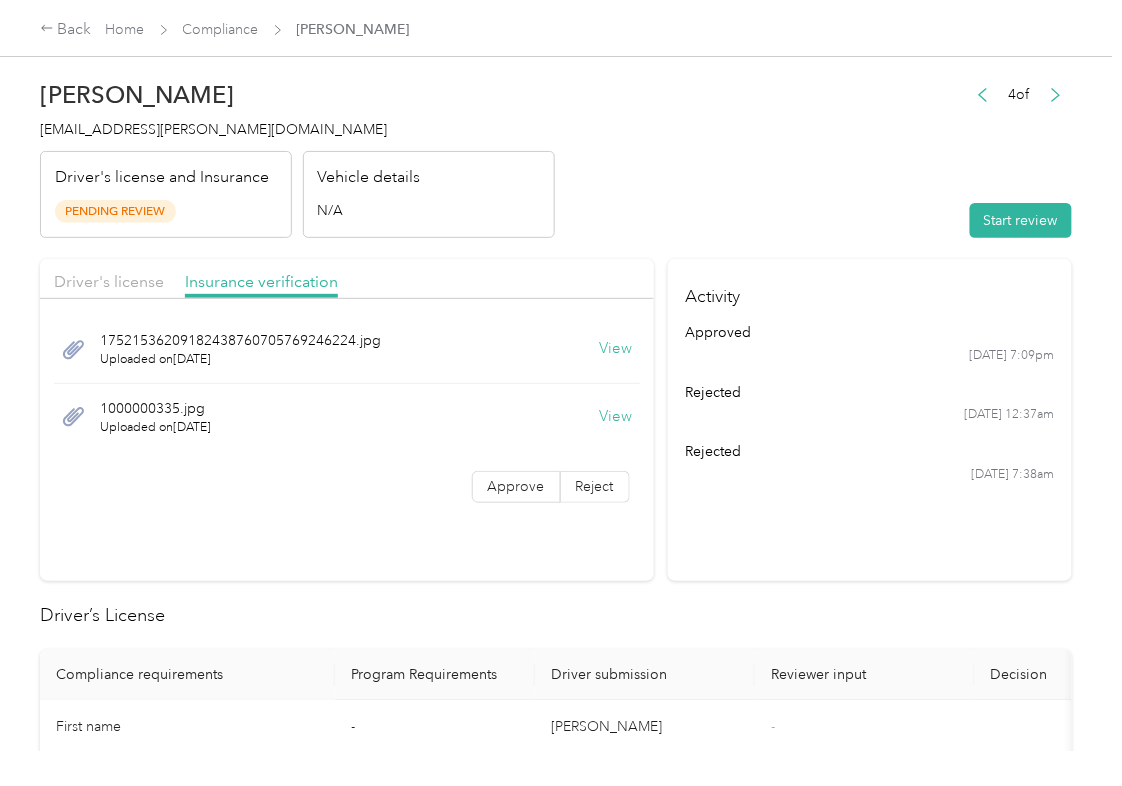 drag, startPoint x: 994, startPoint y: 208, endPoint x: 970, endPoint y: 218, distance: 26 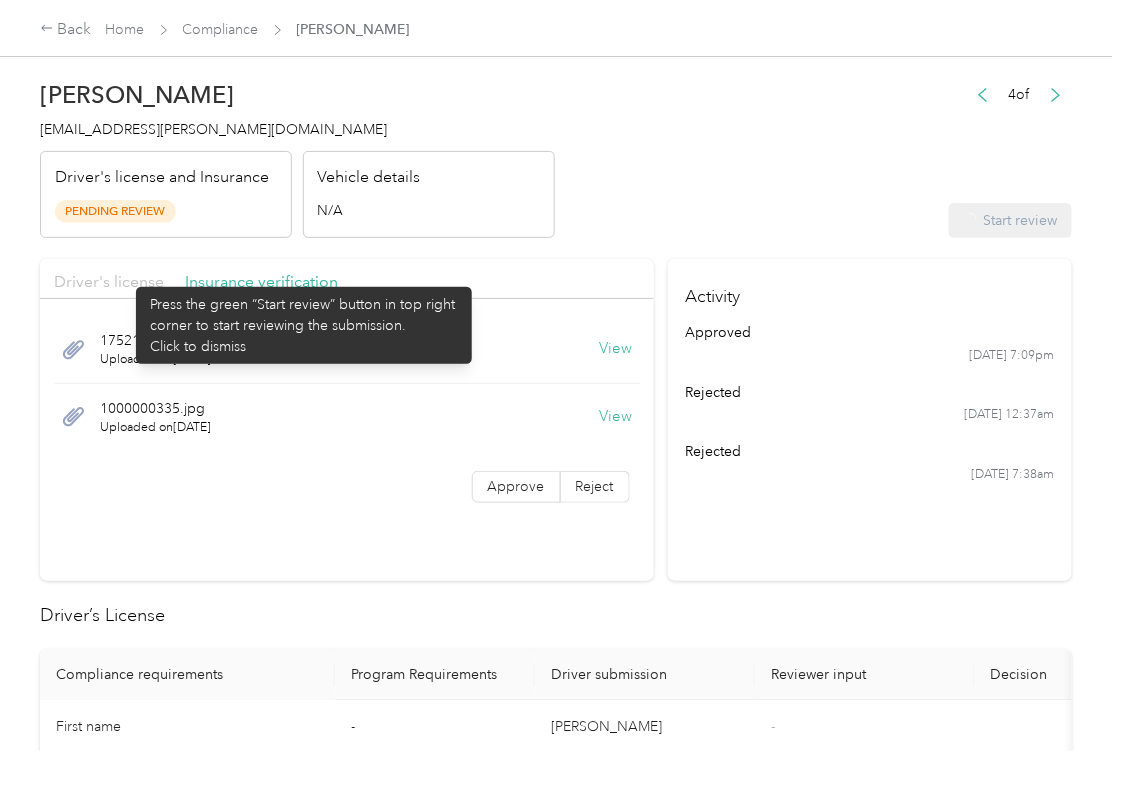 click on "Driver's license" at bounding box center [109, 281] 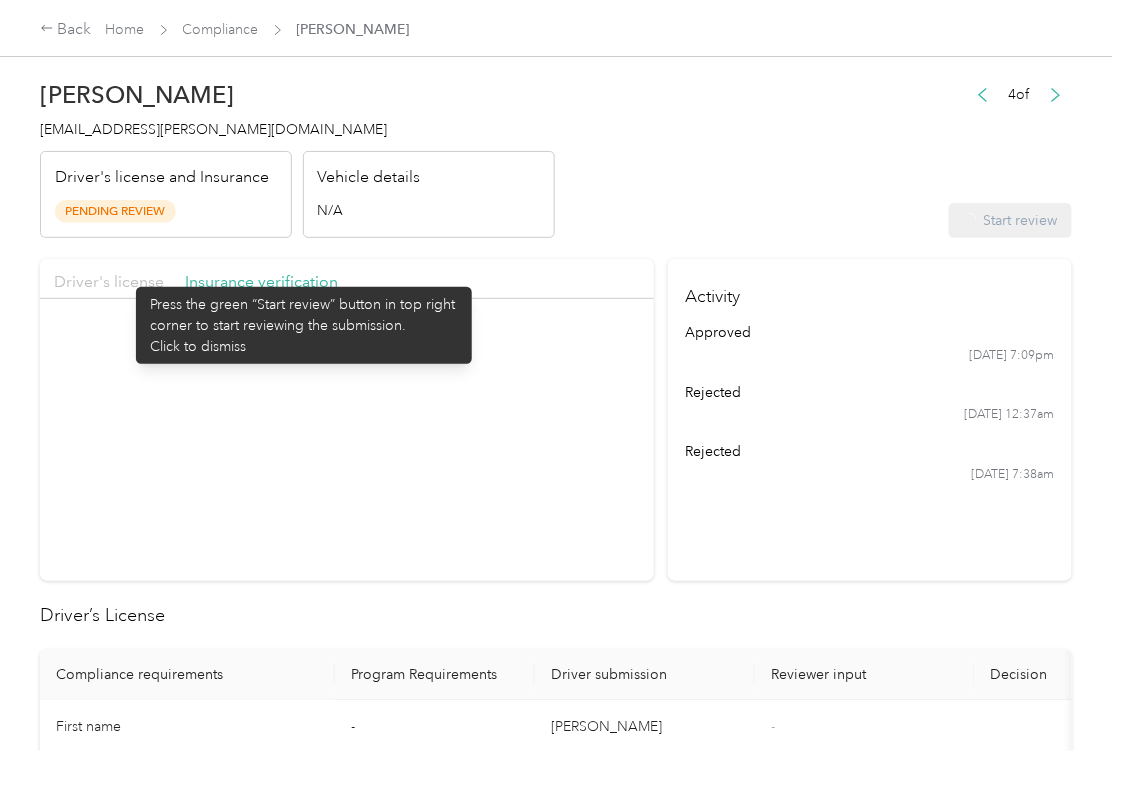 click on "Driver's license" at bounding box center [109, 281] 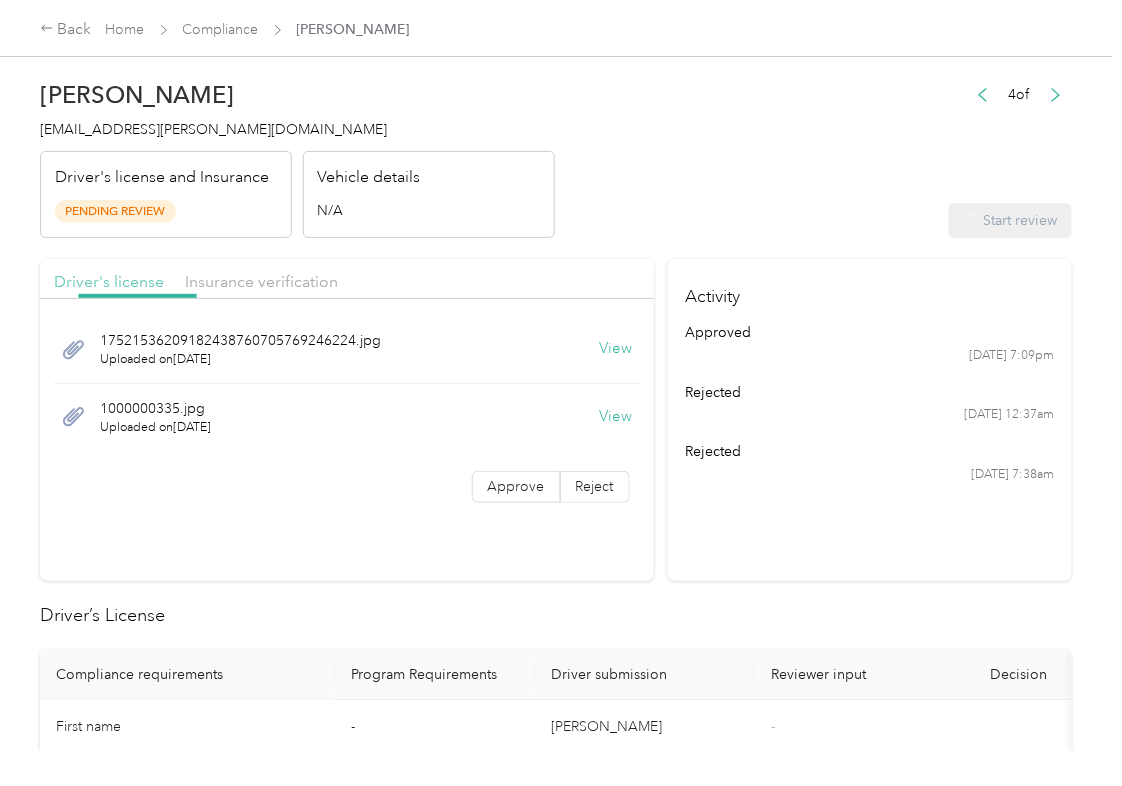 click on "Driver's license" at bounding box center [109, 281] 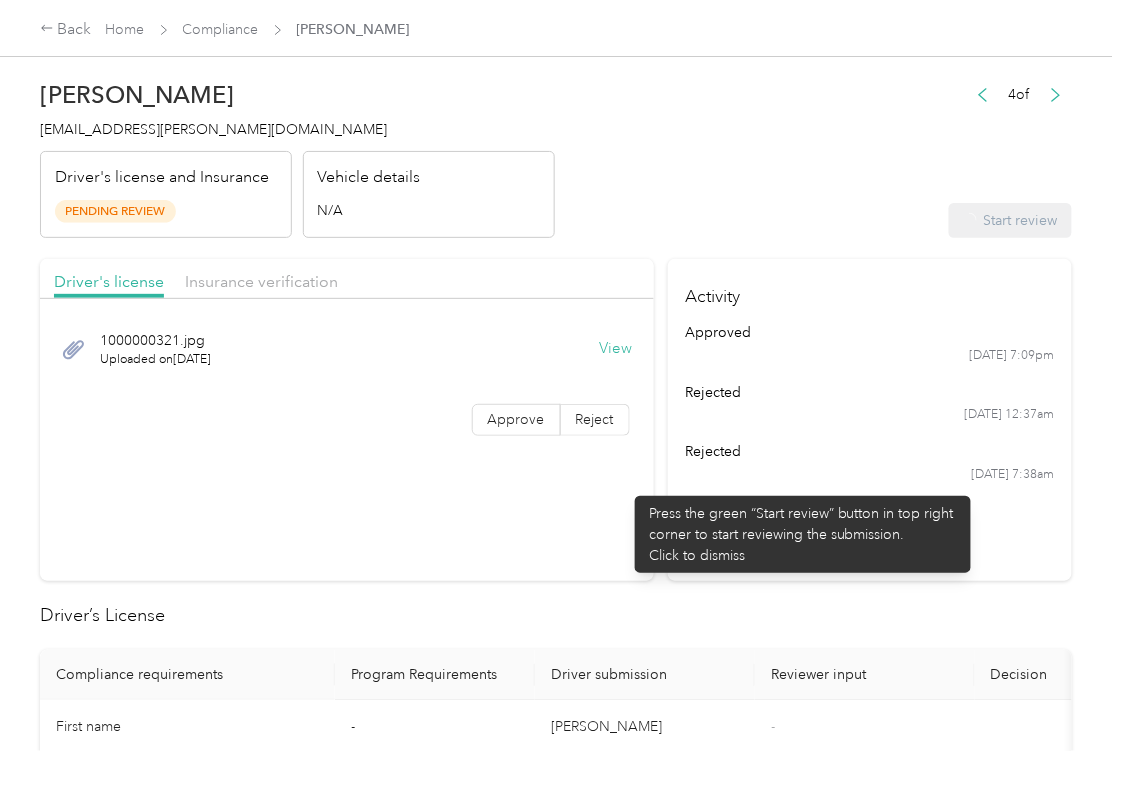 click on "Driver's license Insurance verification [DRIVERS_LICENSE_NUMBER].jpg Uploaded on  [DATE] View Approve Reject" at bounding box center [347, 420] 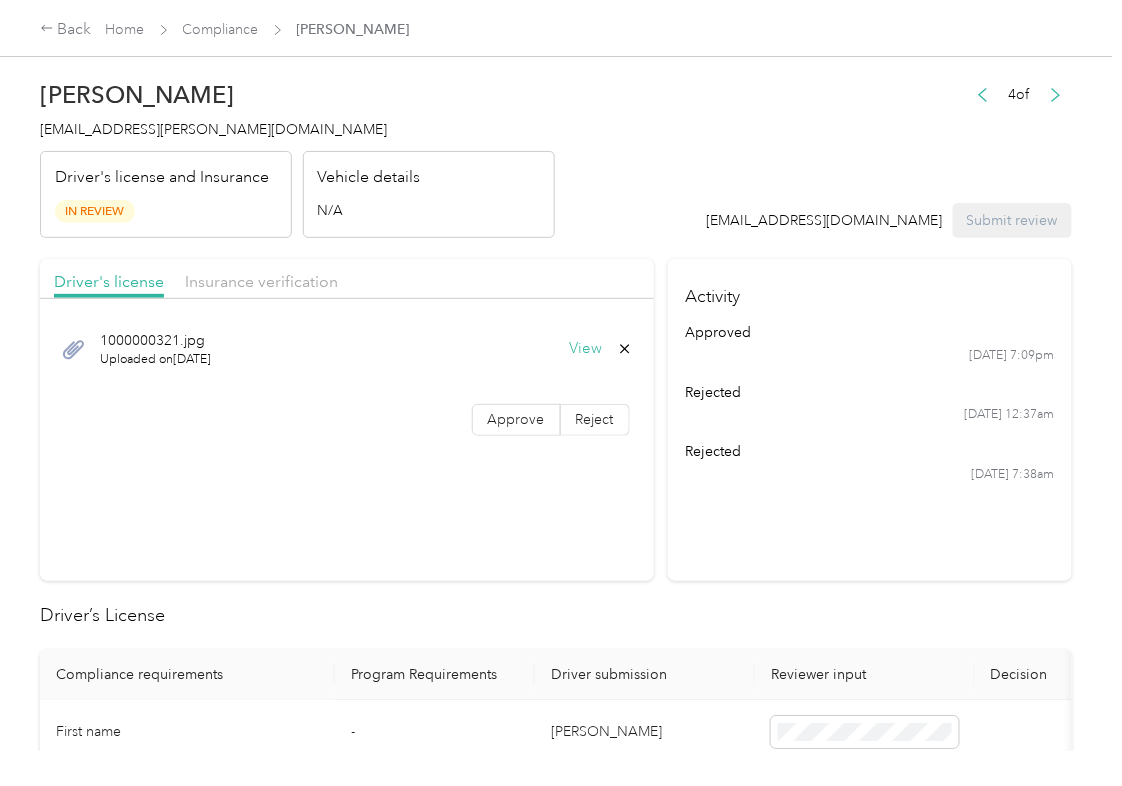 click on "1000000321.jpg Uploaded on  [DATE] View Approve Reject" at bounding box center [347, 379] 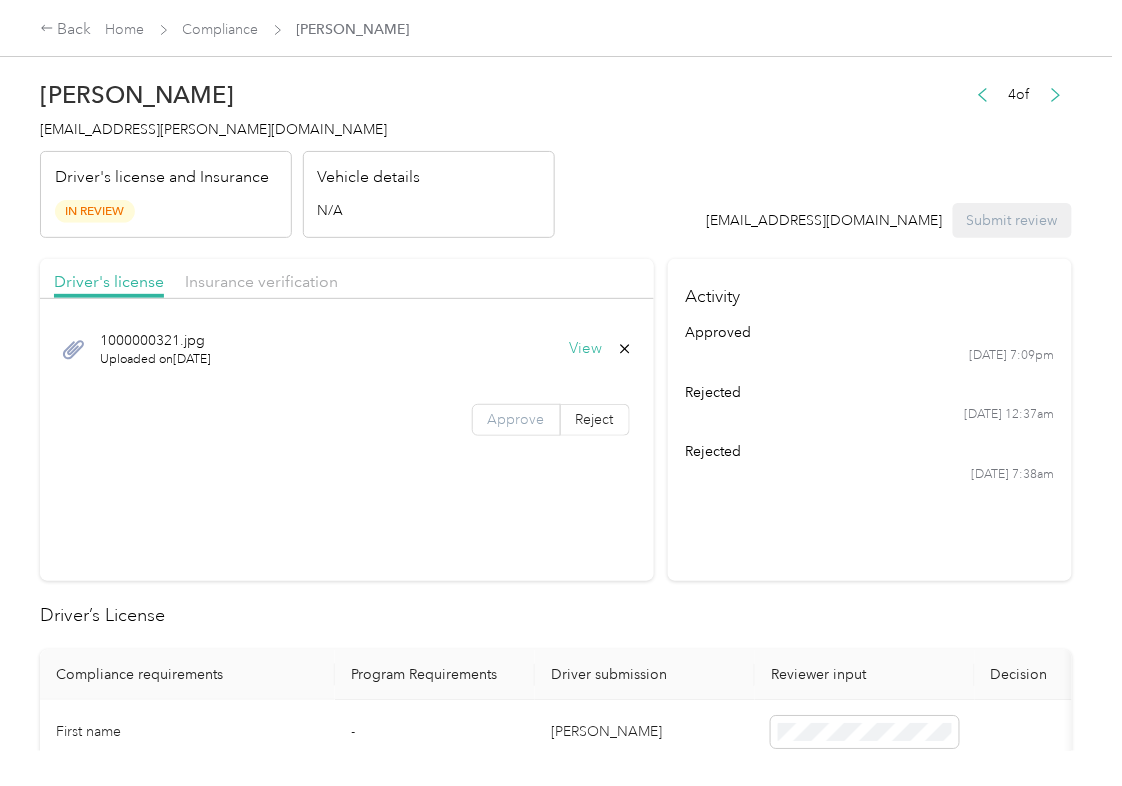 click on "Approve" at bounding box center [516, 419] 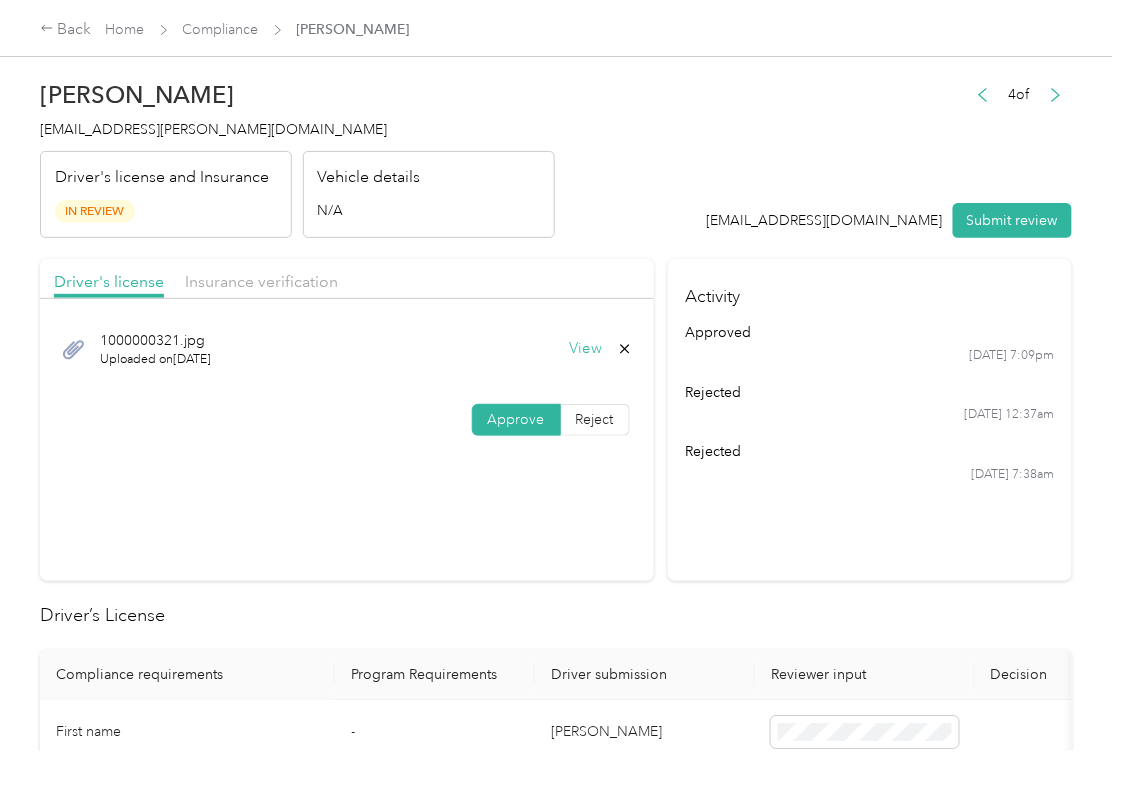click on "Approve" at bounding box center (516, 419) 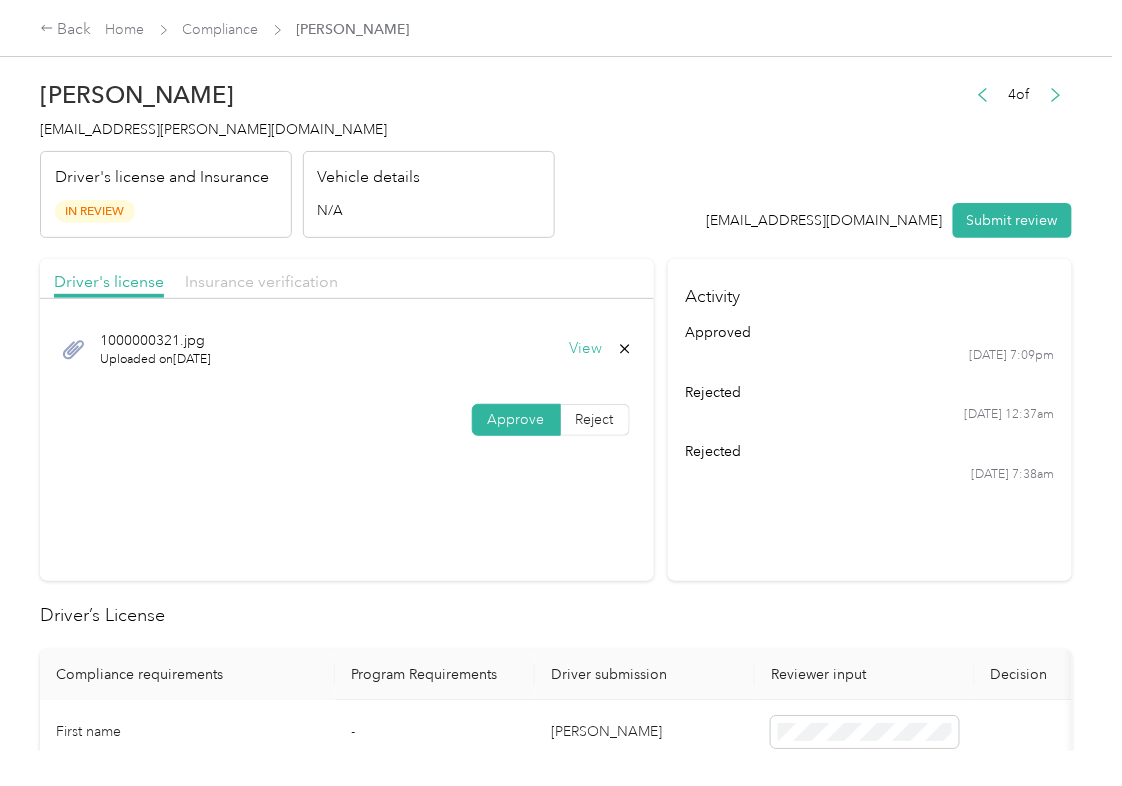 click on "Insurance verification" at bounding box center (261, 282) 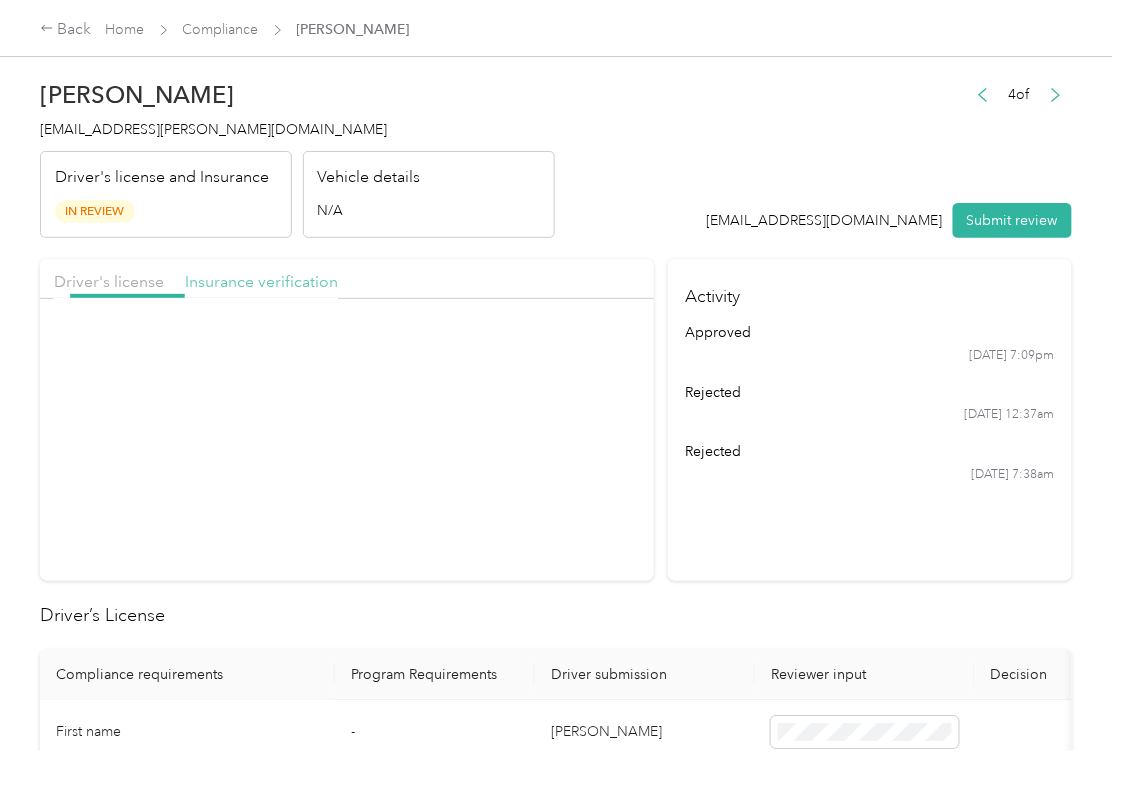 click on "Insurance verification" at bounding box center (261, 281) 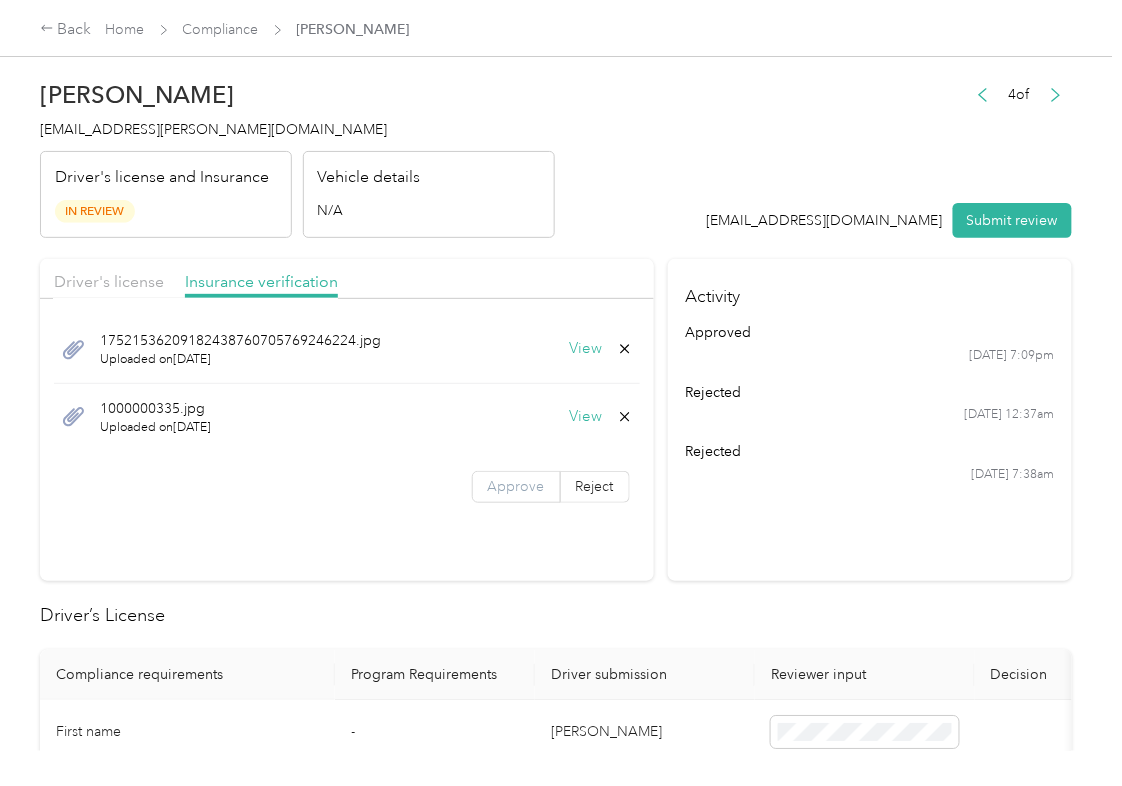 click on "Approve" at bounding box center (516, 487) 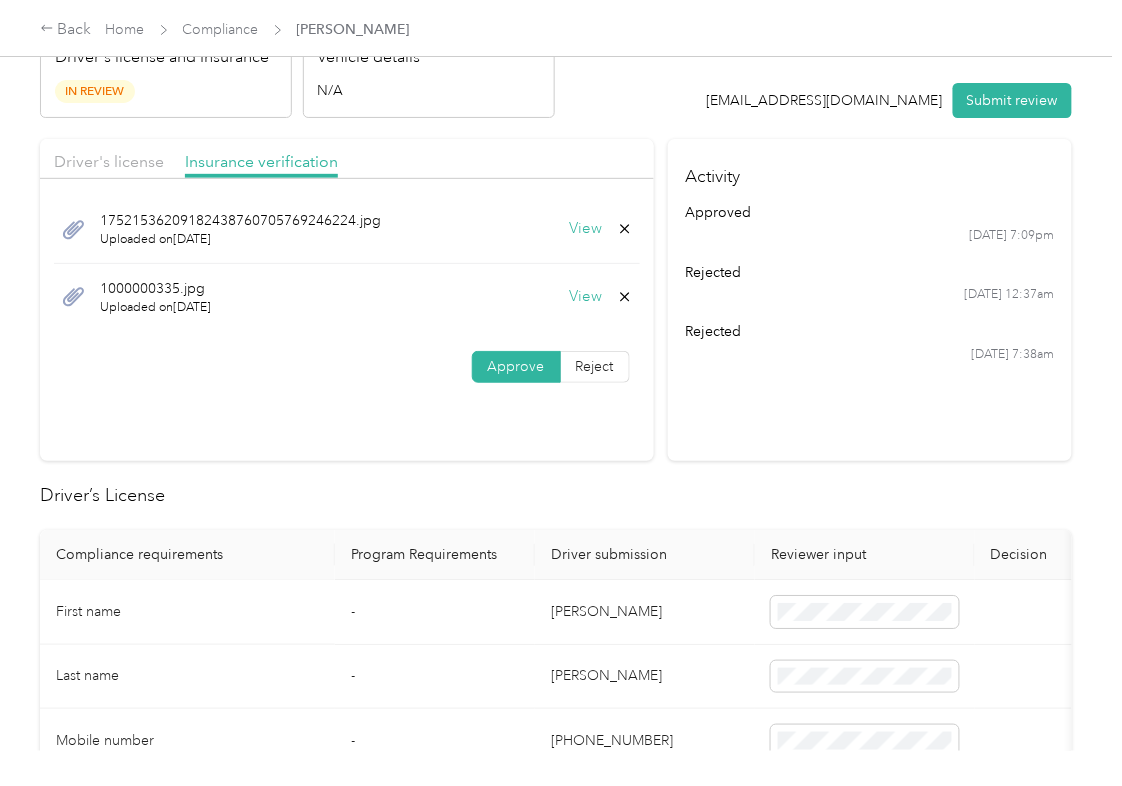 scroll, scrollTop: 400, scrollLeft: 0, axis: vertical 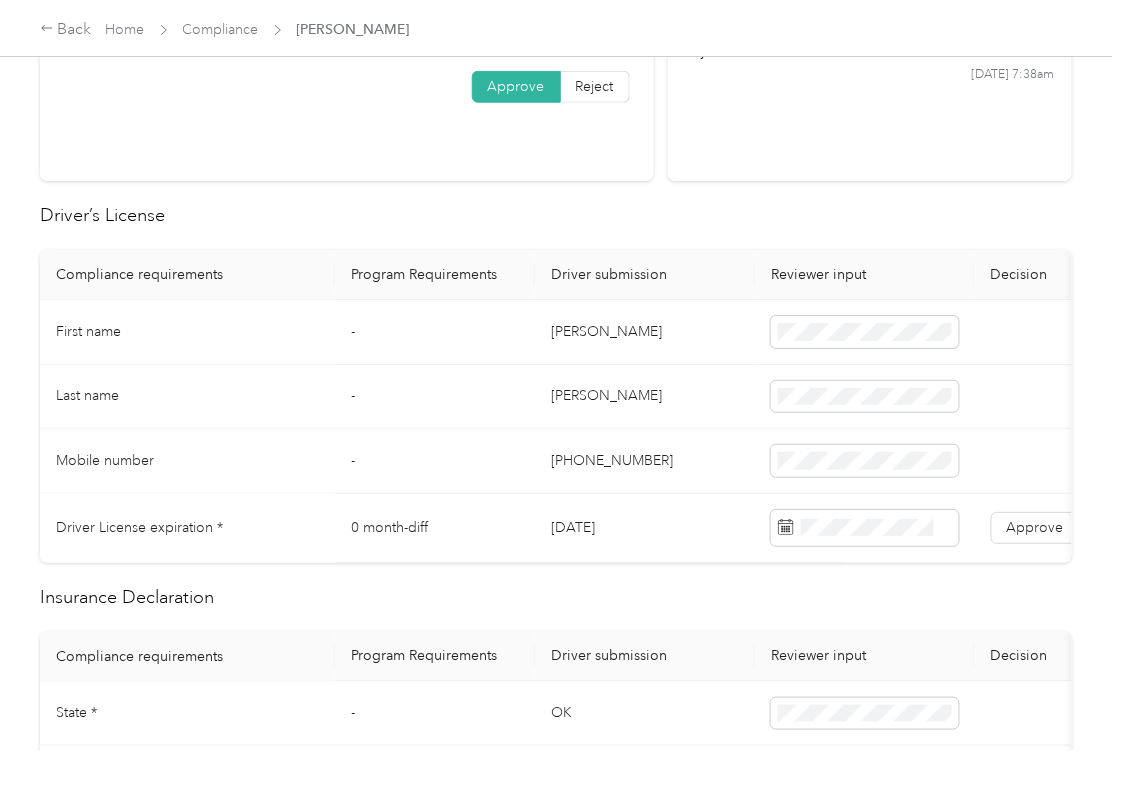 click on "[DATE]" at bounding box center [645, 528] 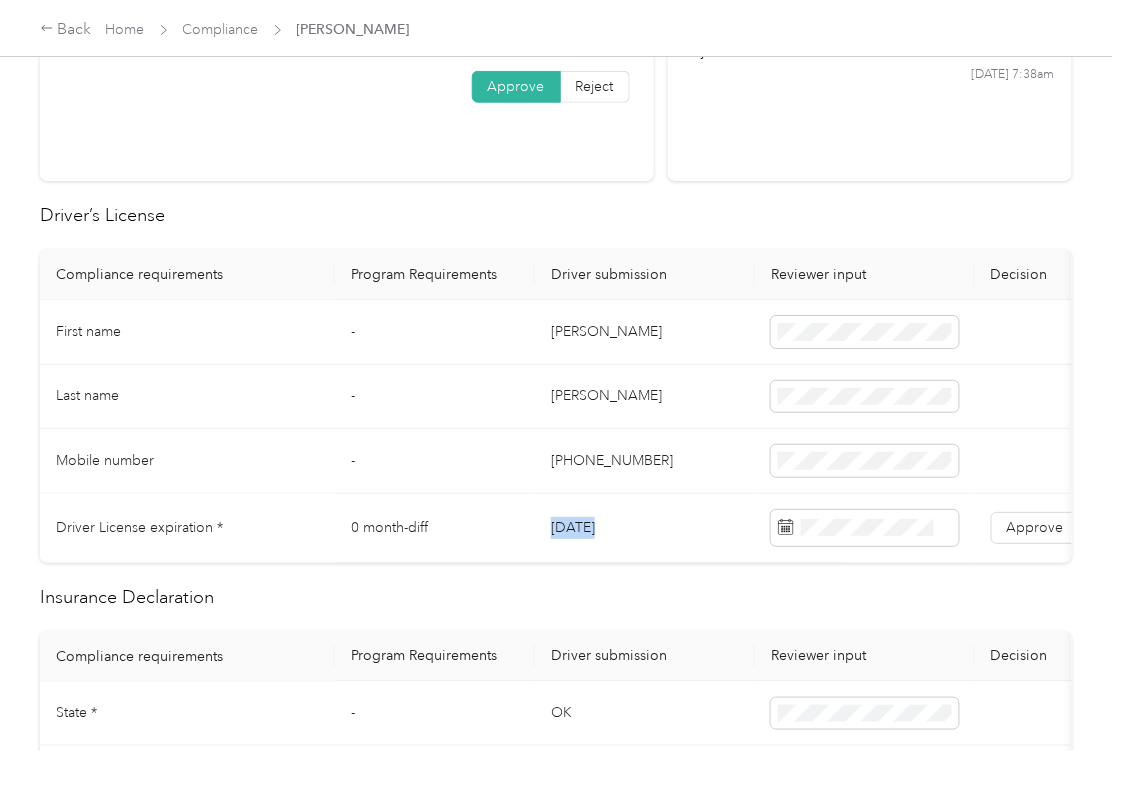drag, startPoint x: 610, startPoint y: 528, endPoint x: 685, endPoint y: 528, distance: 75 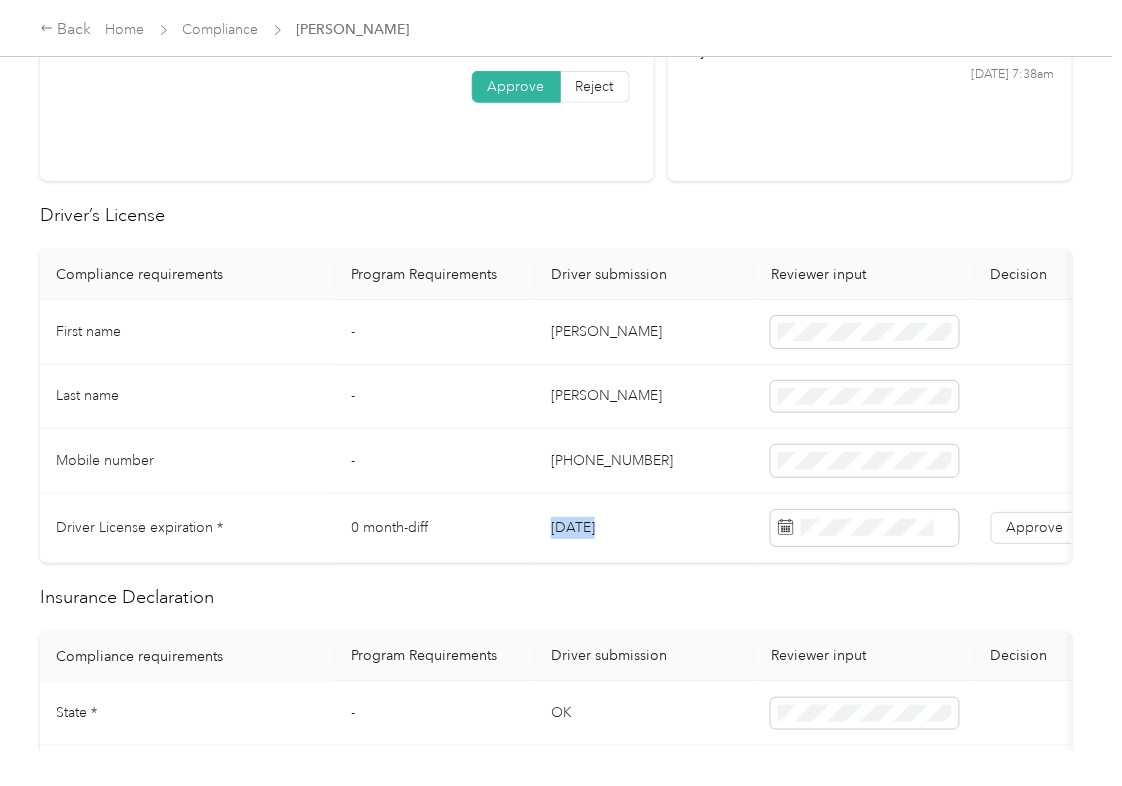 copy on "[DATE]" 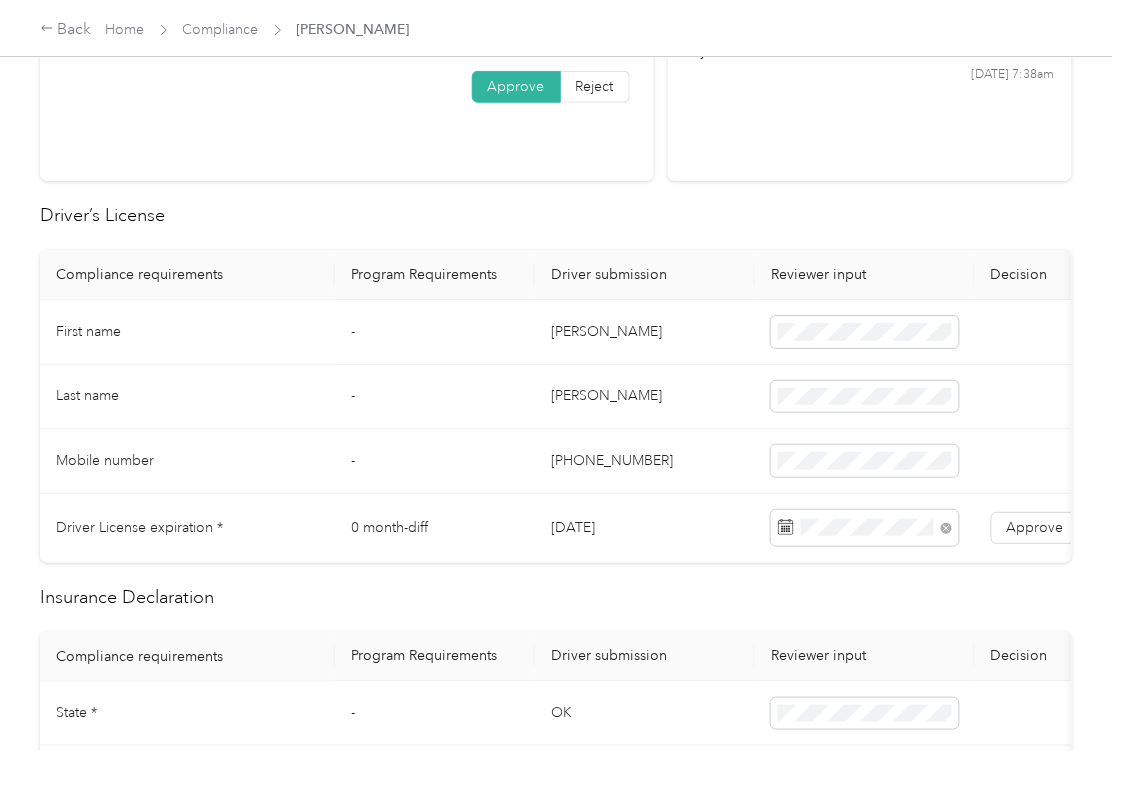 click on "Driver’s License" at bounding box center [556, 215] 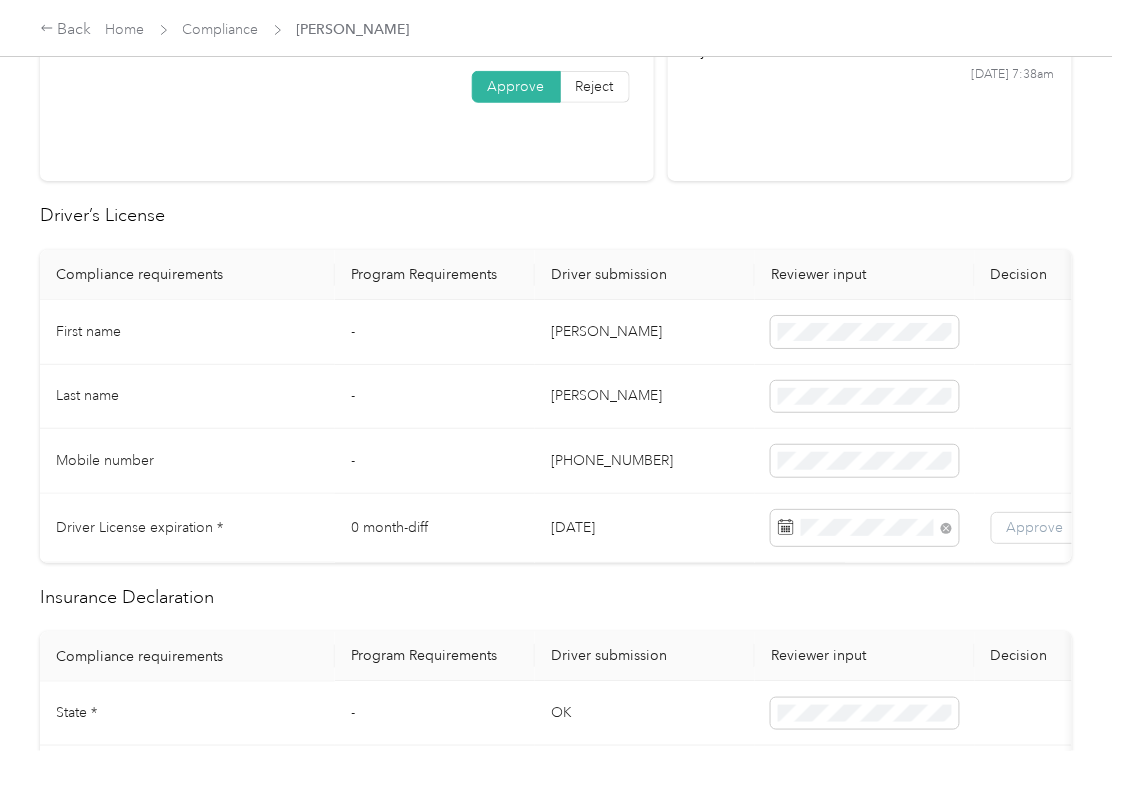 drag, startPoint x: 1020, startPoint y: 532, endPoint x: 810, endPoint y: 544, distance: 210.34258 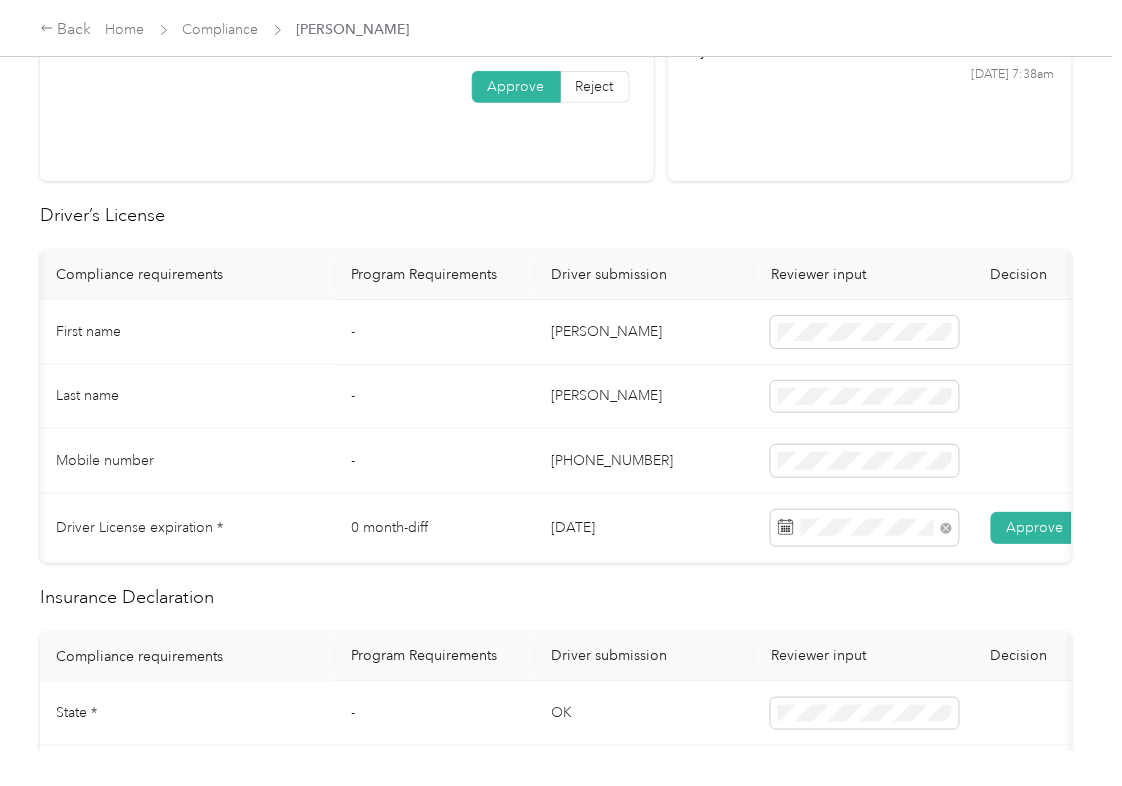 scroll, scrollTop: 0, scrollLeft: 29, axis: horizontal 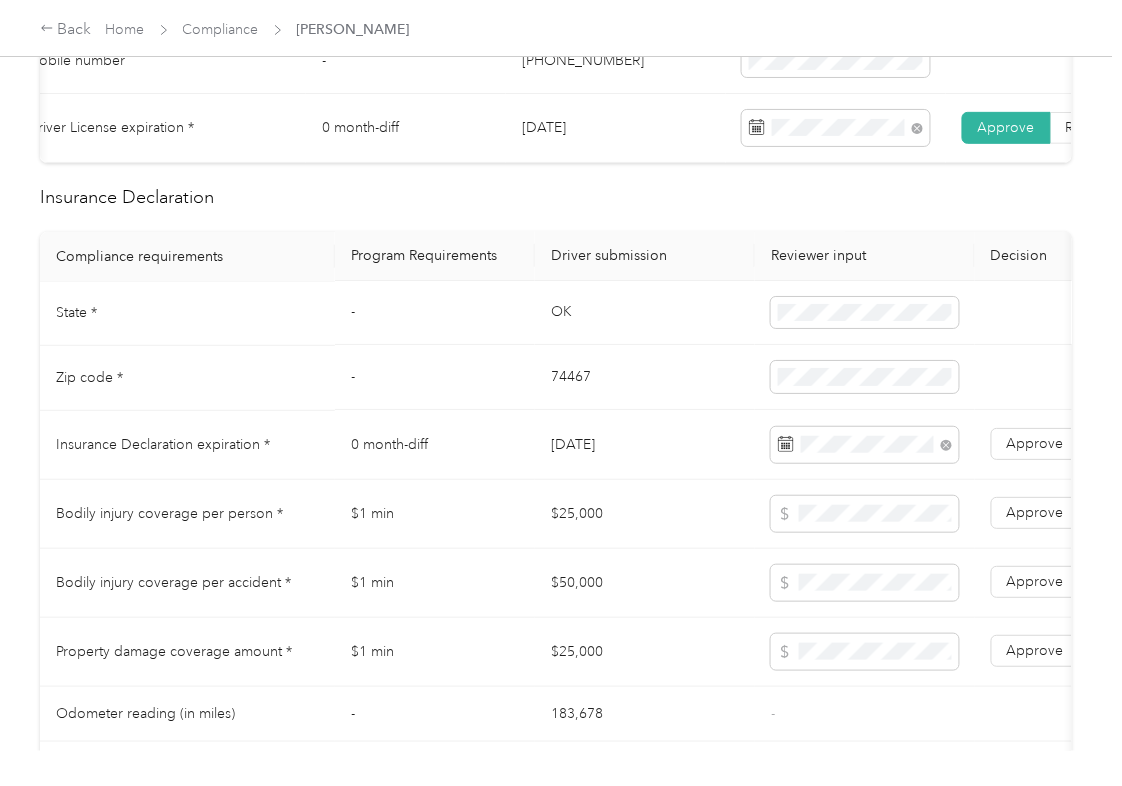 click on "-" at bounding box center (435, 378) 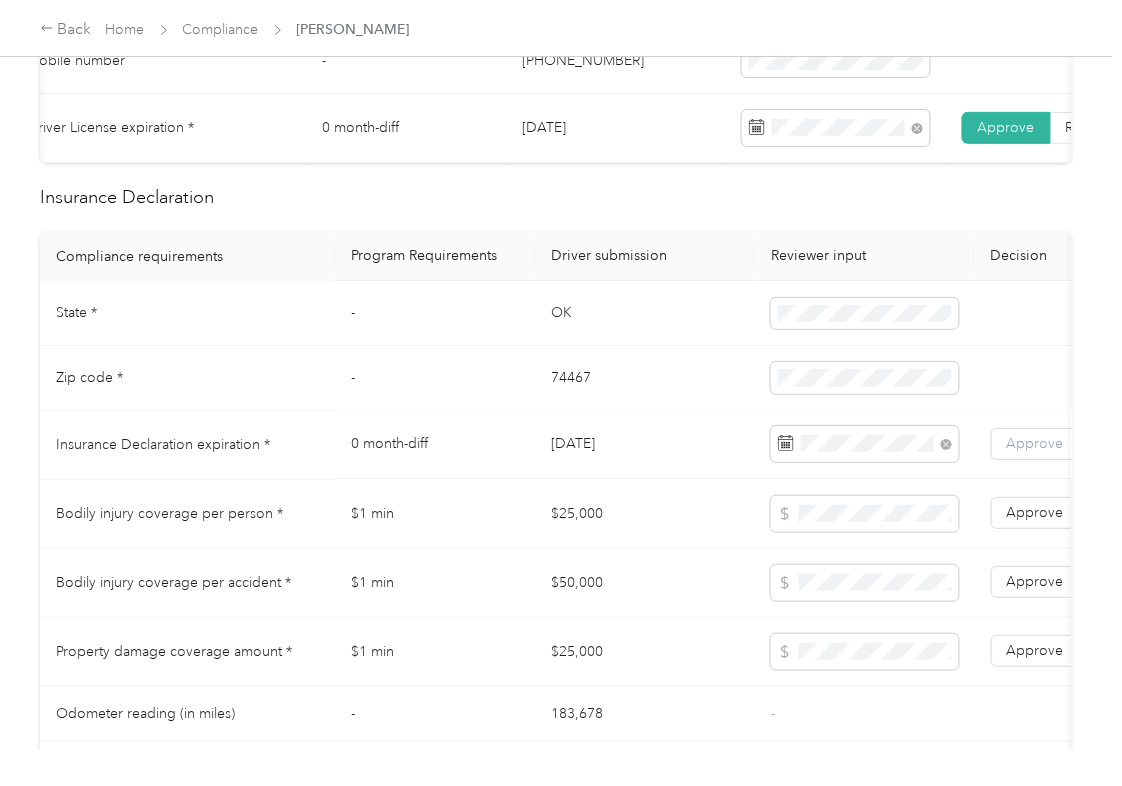 click on "Approve" at bounding box center [1035, 444] 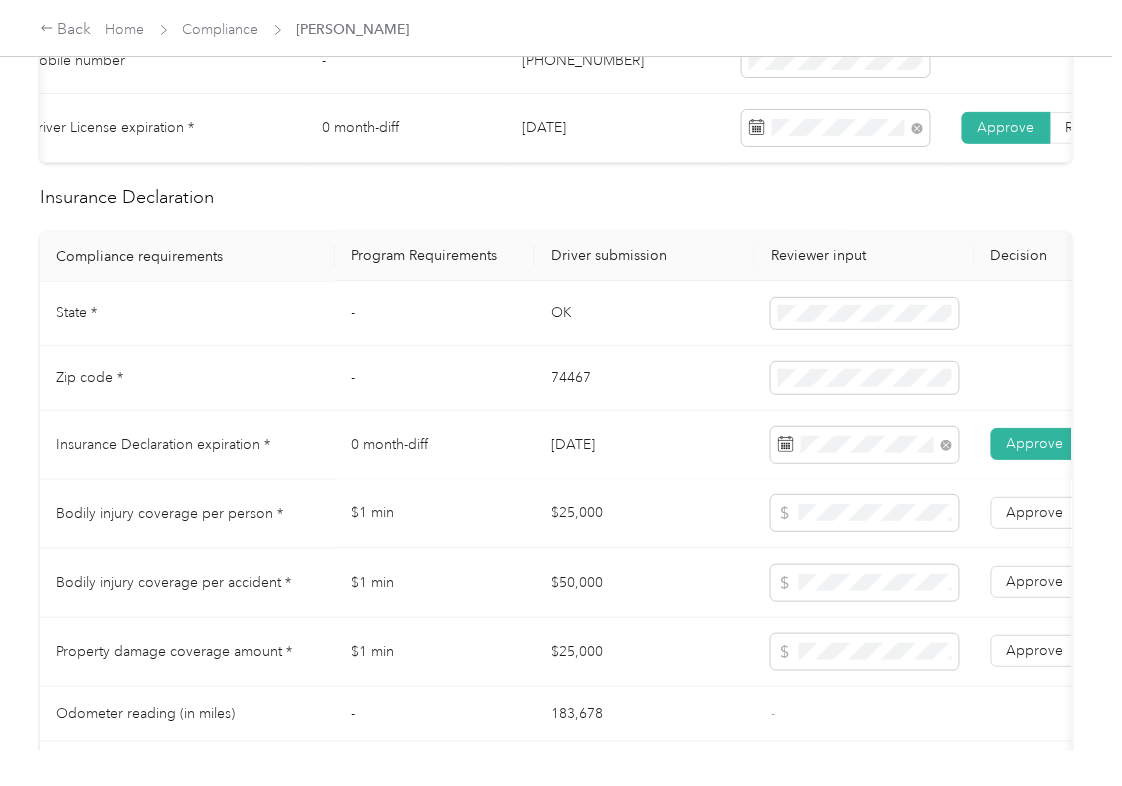 click on "$25,000" at bounding box center (645, 514) 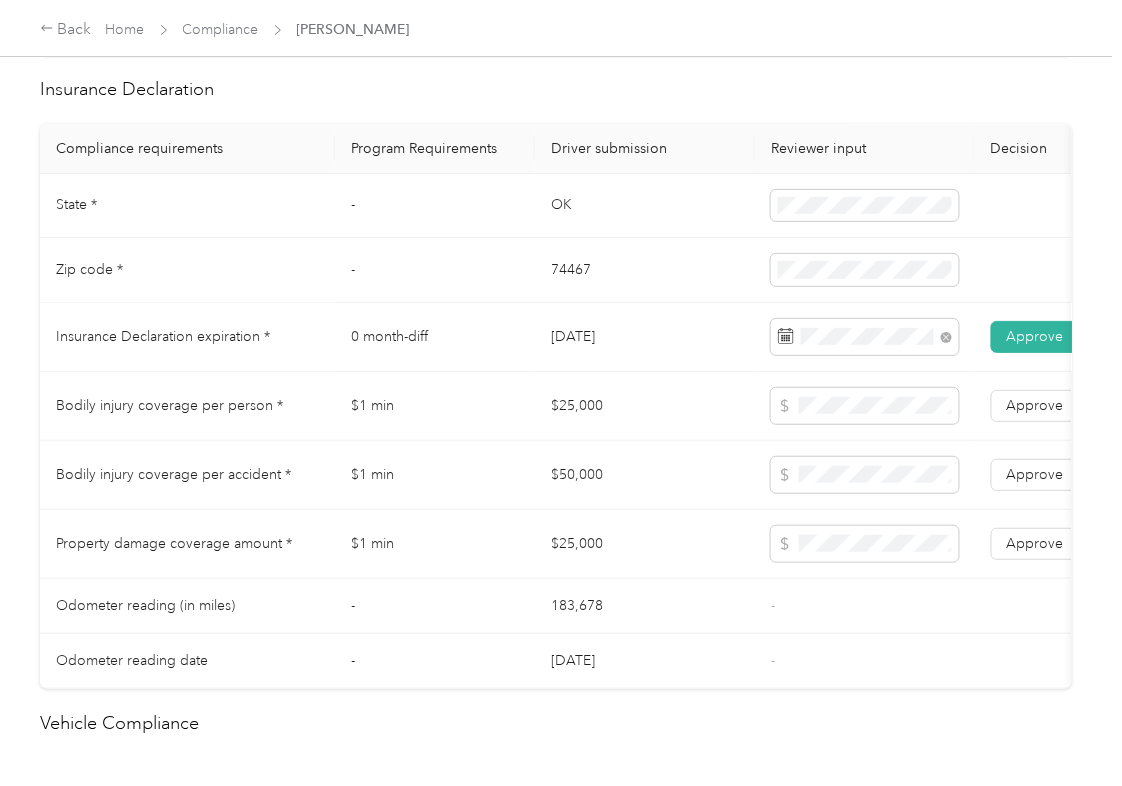 scroll, scrollTop: 1466, scrollLeft: 0, axis: vertical 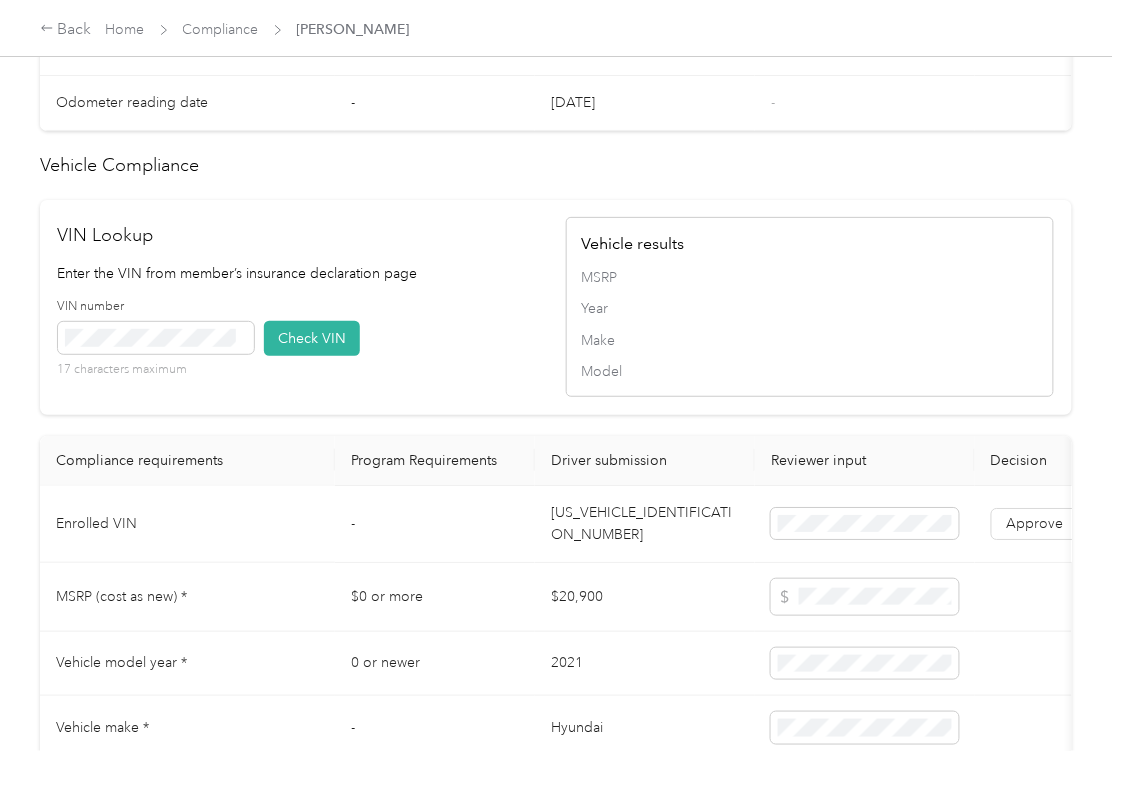 click on "[US_VEHICLE_IDENTIFICATION_NUMBER]" at bounding box center (645, 524) 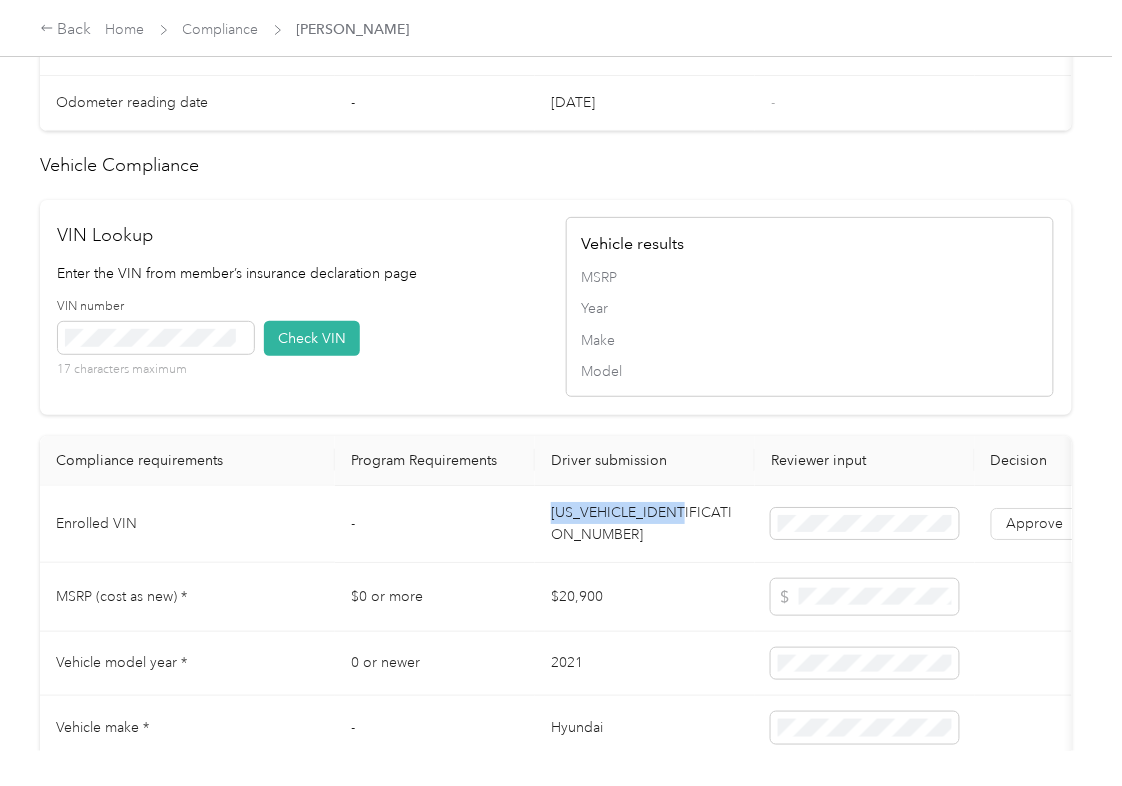 click on "[US_VEHICLE_IDENTIFICATION_NUMBER]" at bounding box center [645, 524] 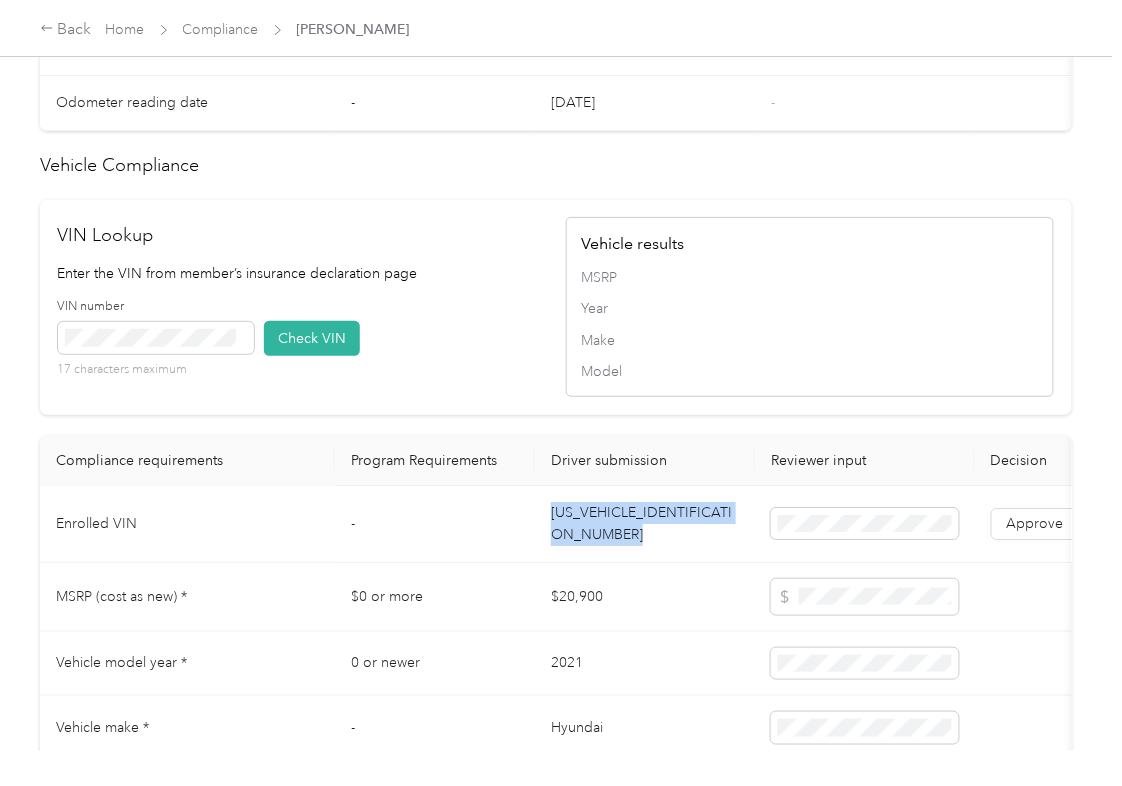click on "[US_VEHICLE_IDENTIFICATION_NUMBER]" at bounding box center [645, 524] 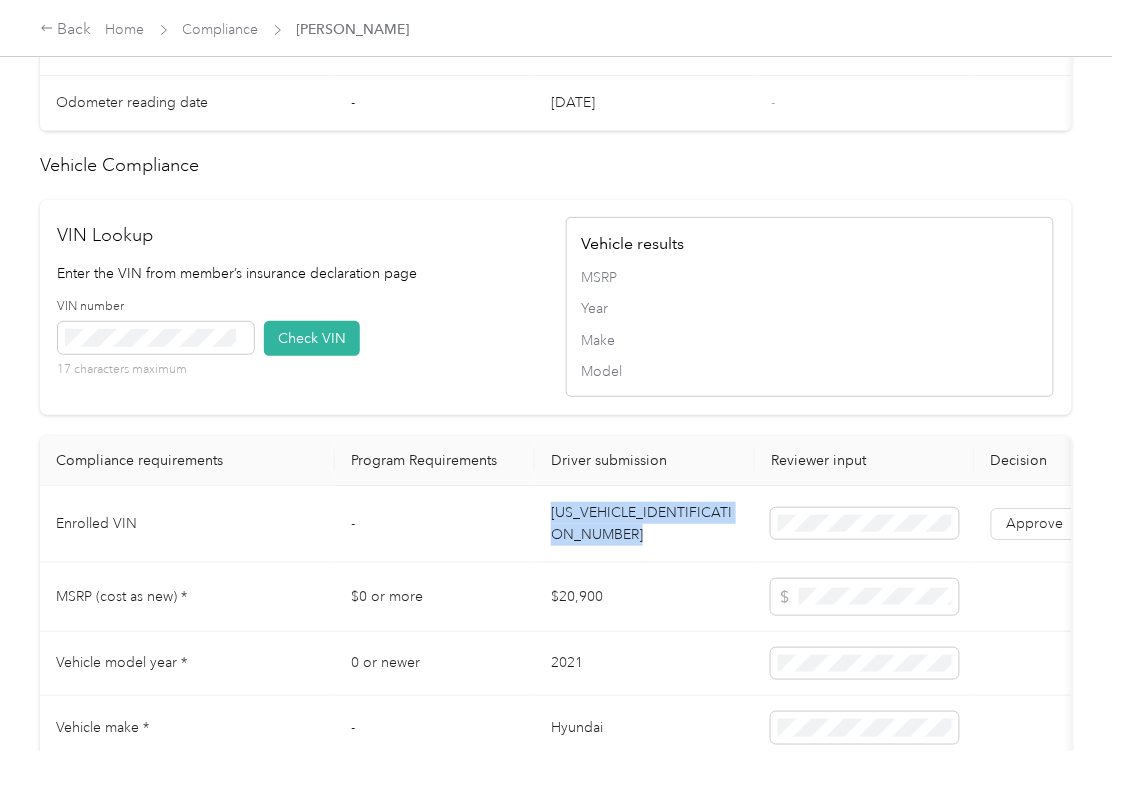 copy on "[US_VEHICLE_IDENTIFICATION_NUMBER]" 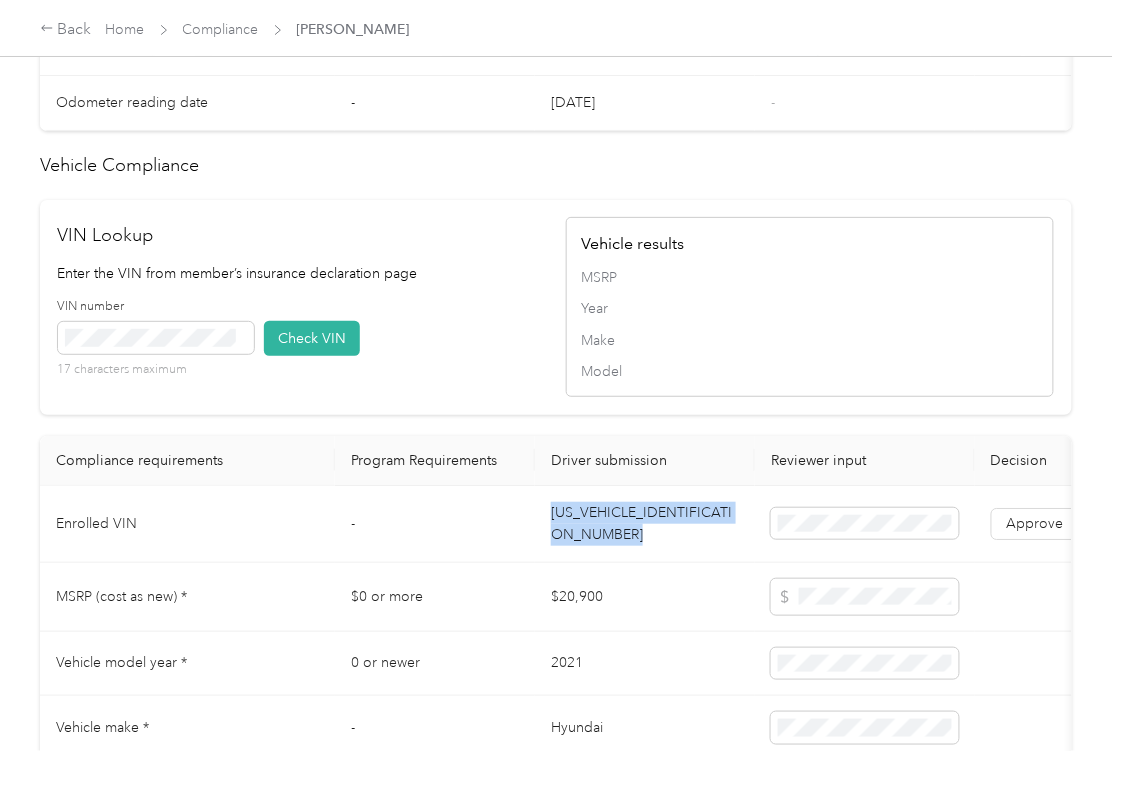 click on "VIN number   17 characters maximum Check VIN" at bounding box center [302, 345] 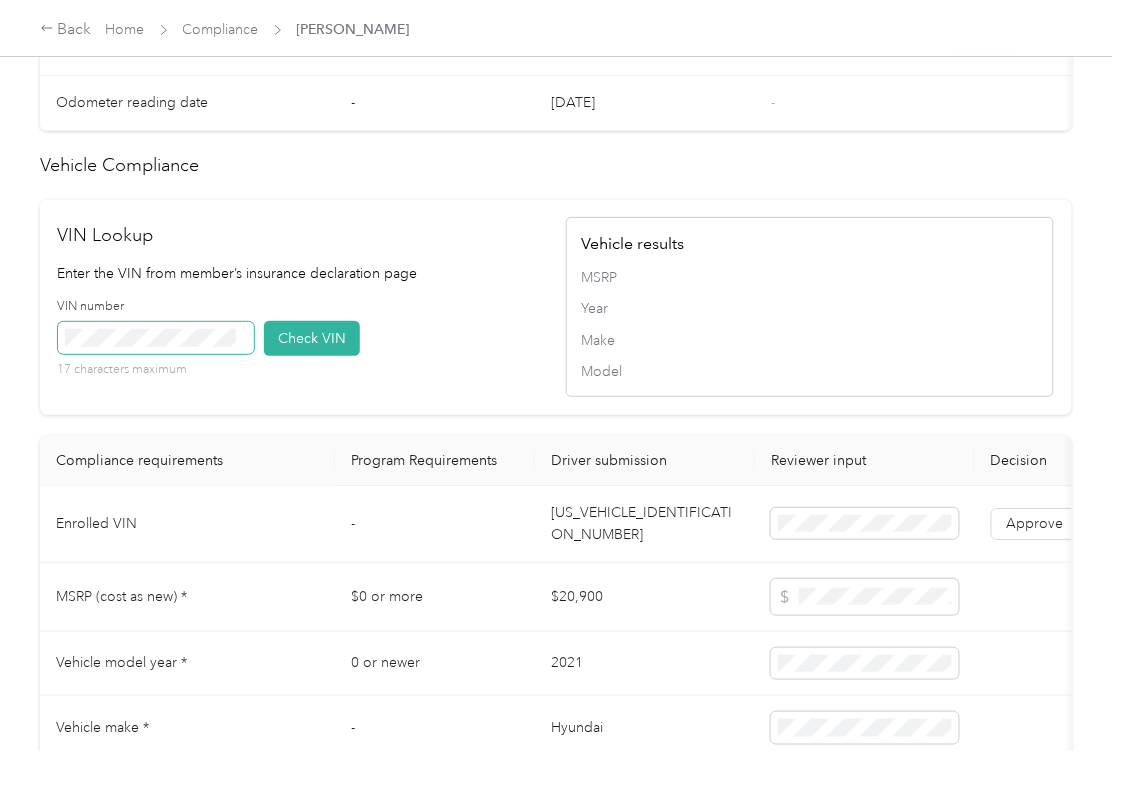 click at bounding box center [156, 338] 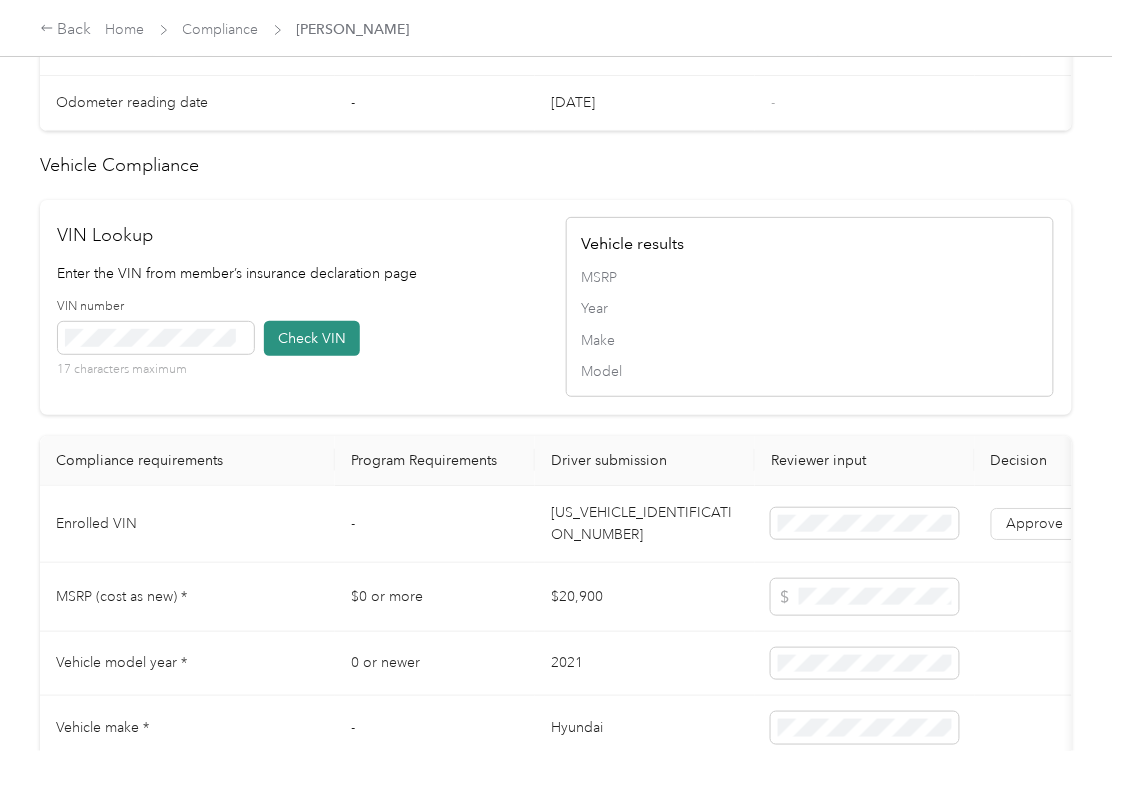 click on "Check VIN" at bounding box center [312, 338] 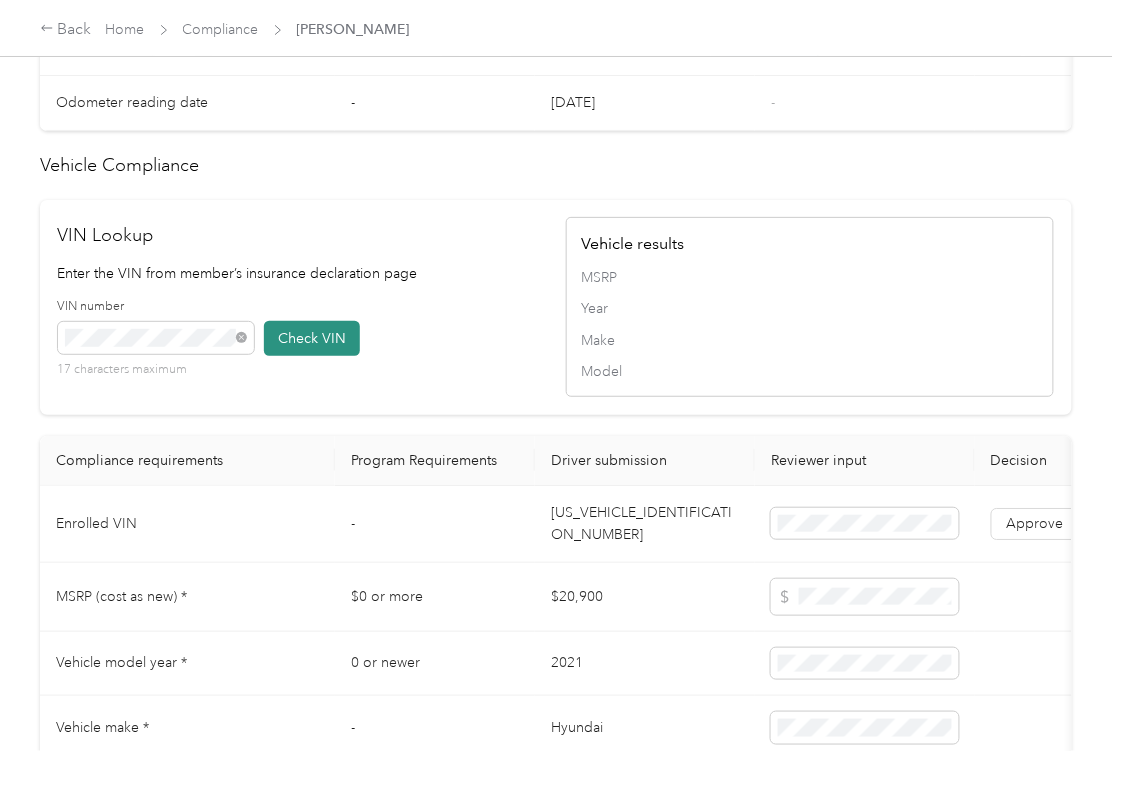 click on "Check VIN" at bounding box center [312, 338] 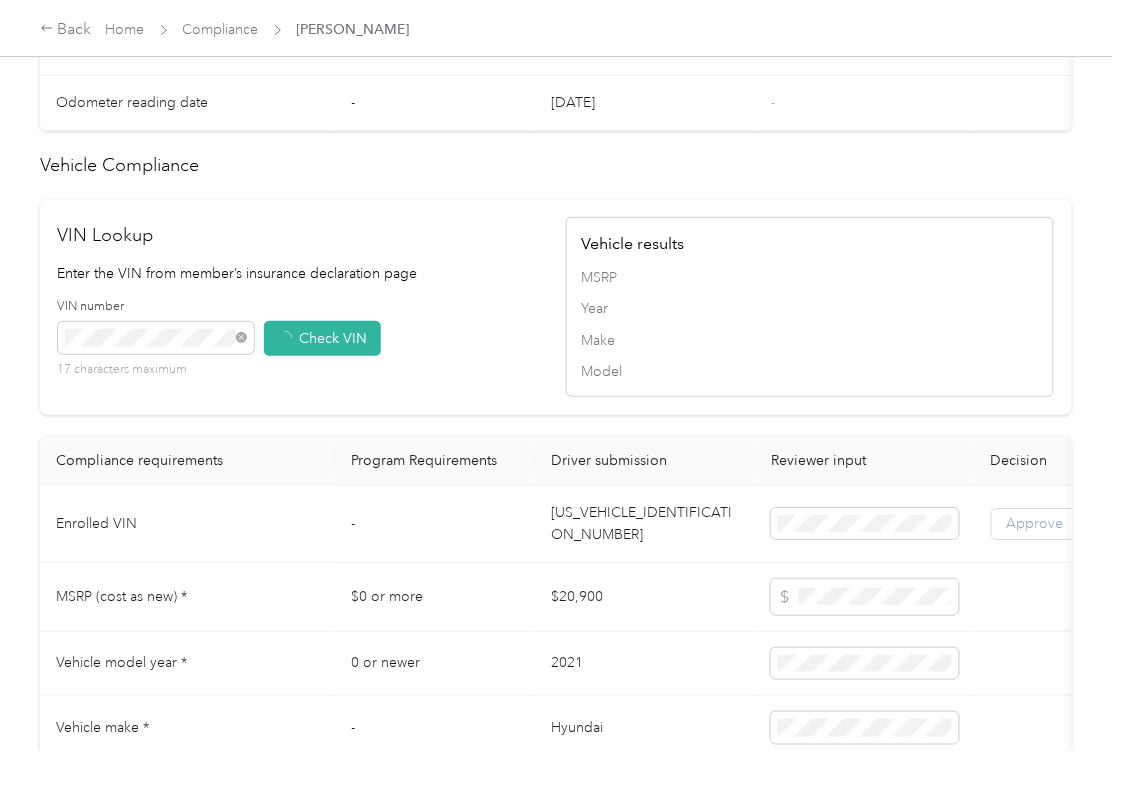click on "Approve" at bounding box center [1035, 523] 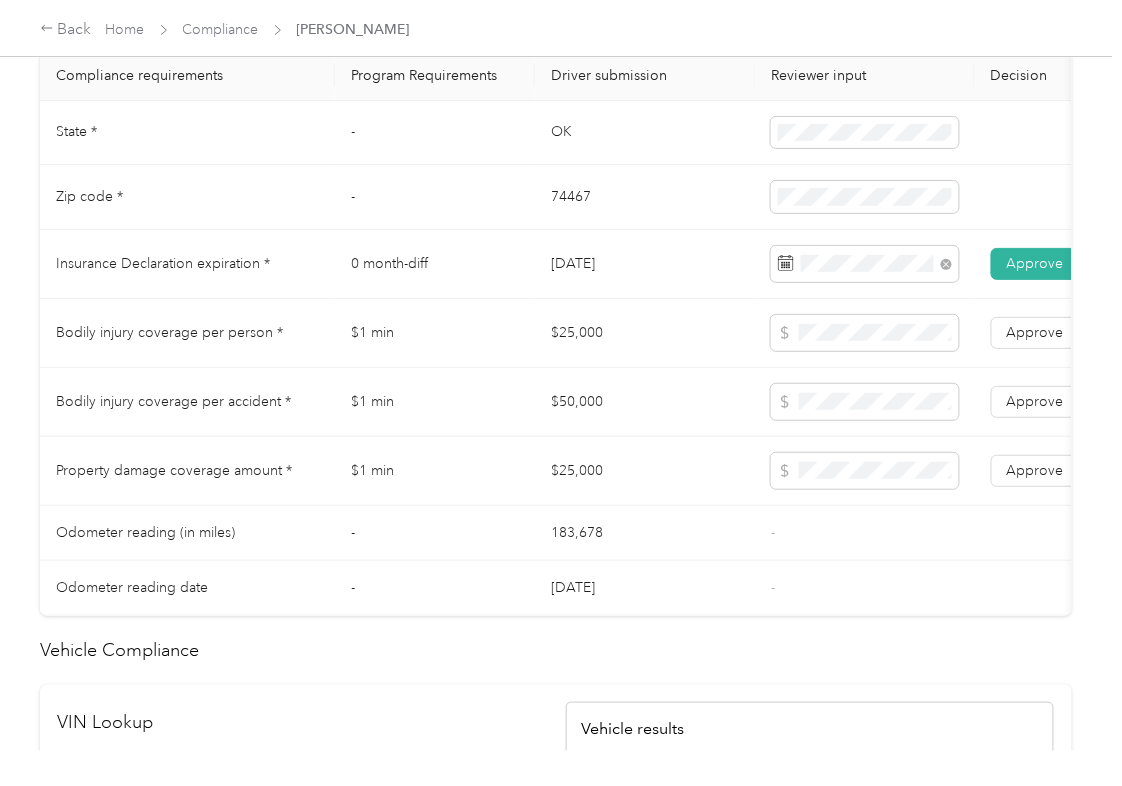 scroll, scrollTop: 933, scrollLeft: 0, axis: vertical 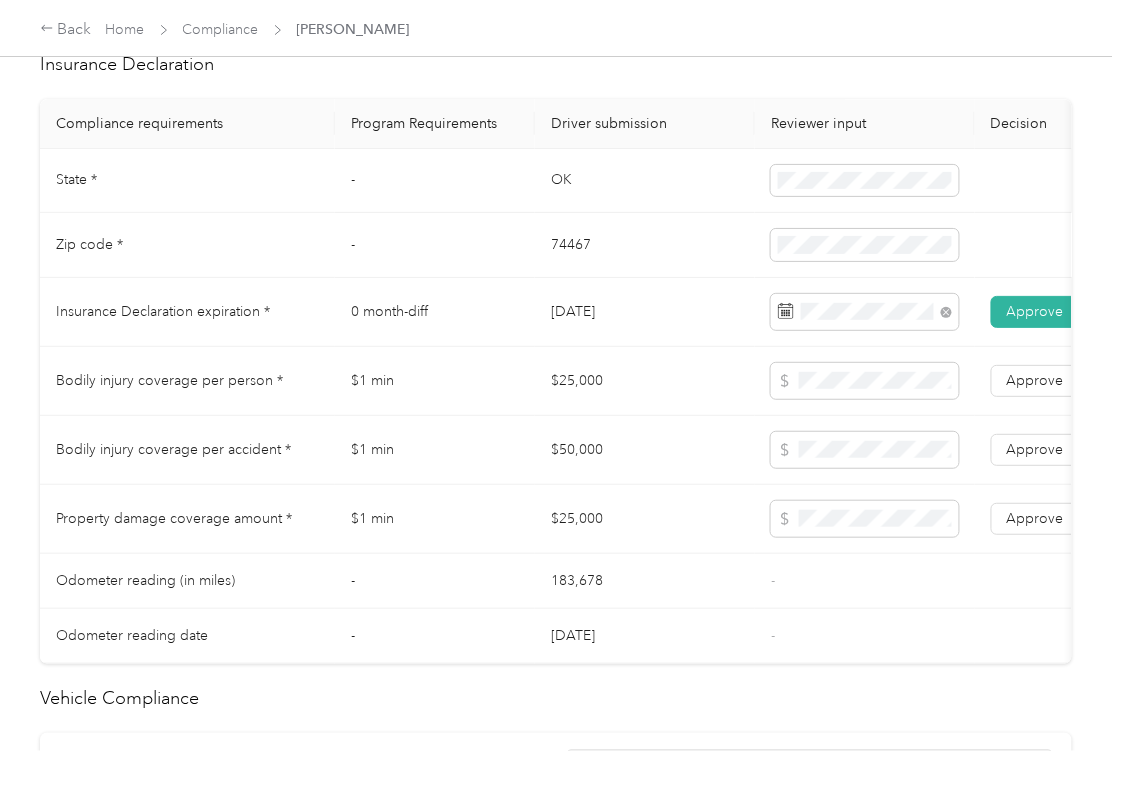click on "OK" at bounding box center (645, 181) 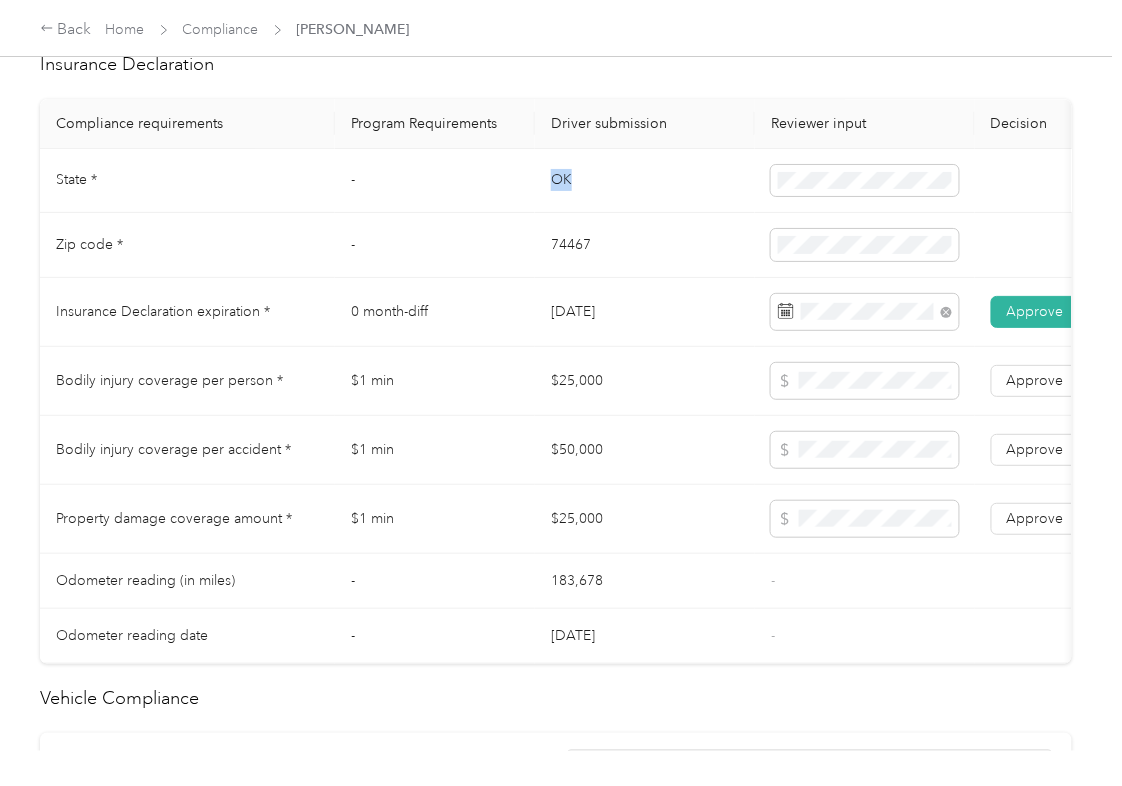 click on "OK" at bounding box center [645, 181] 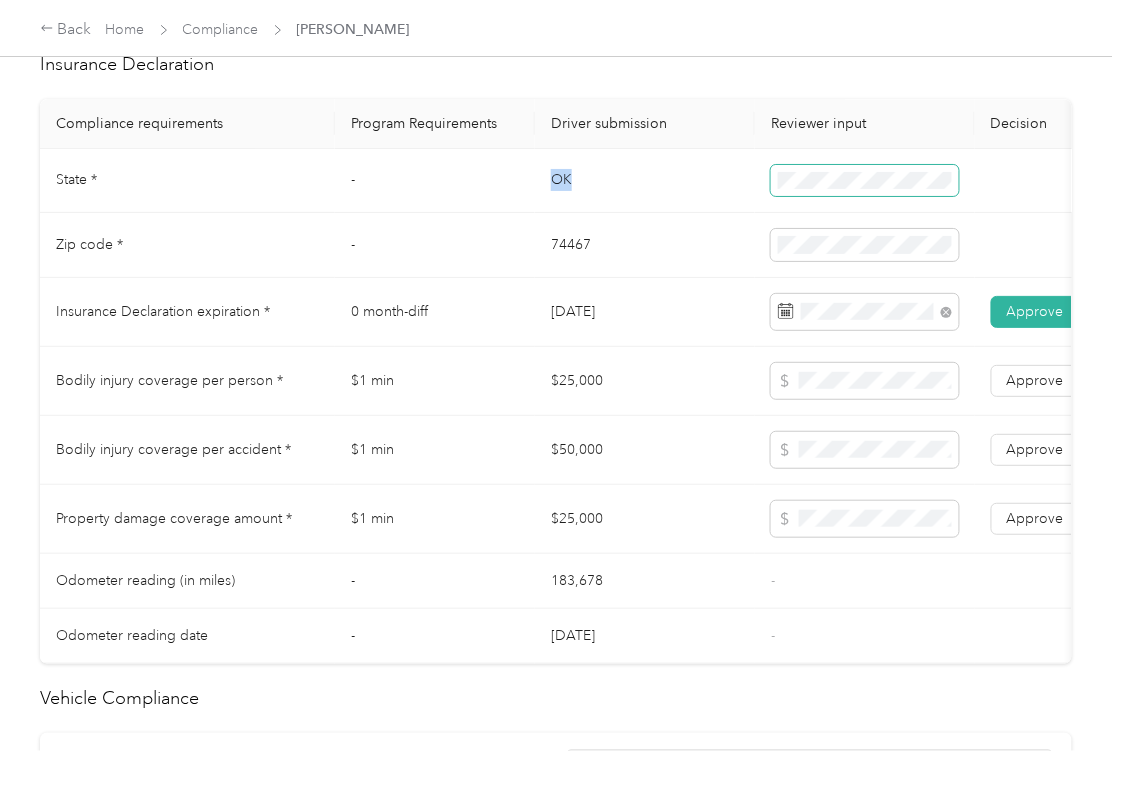 copy on "OK" 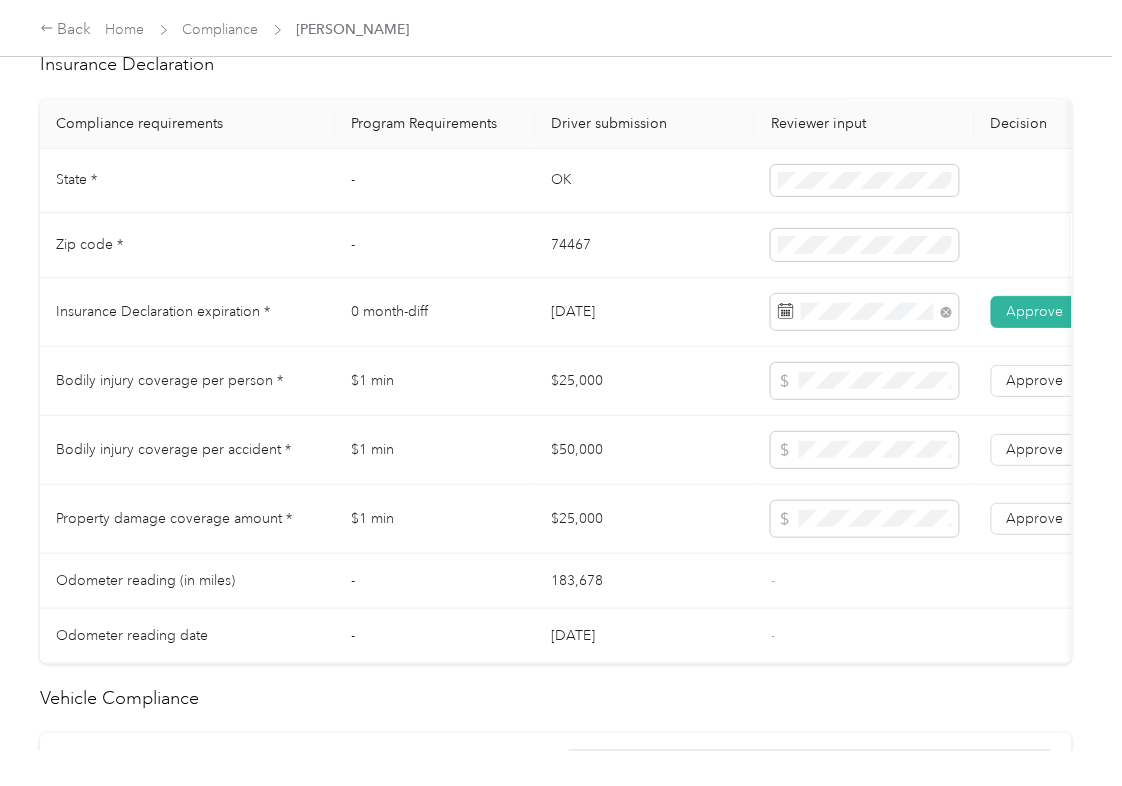 click on "74467" at bounding box center [645, 245] 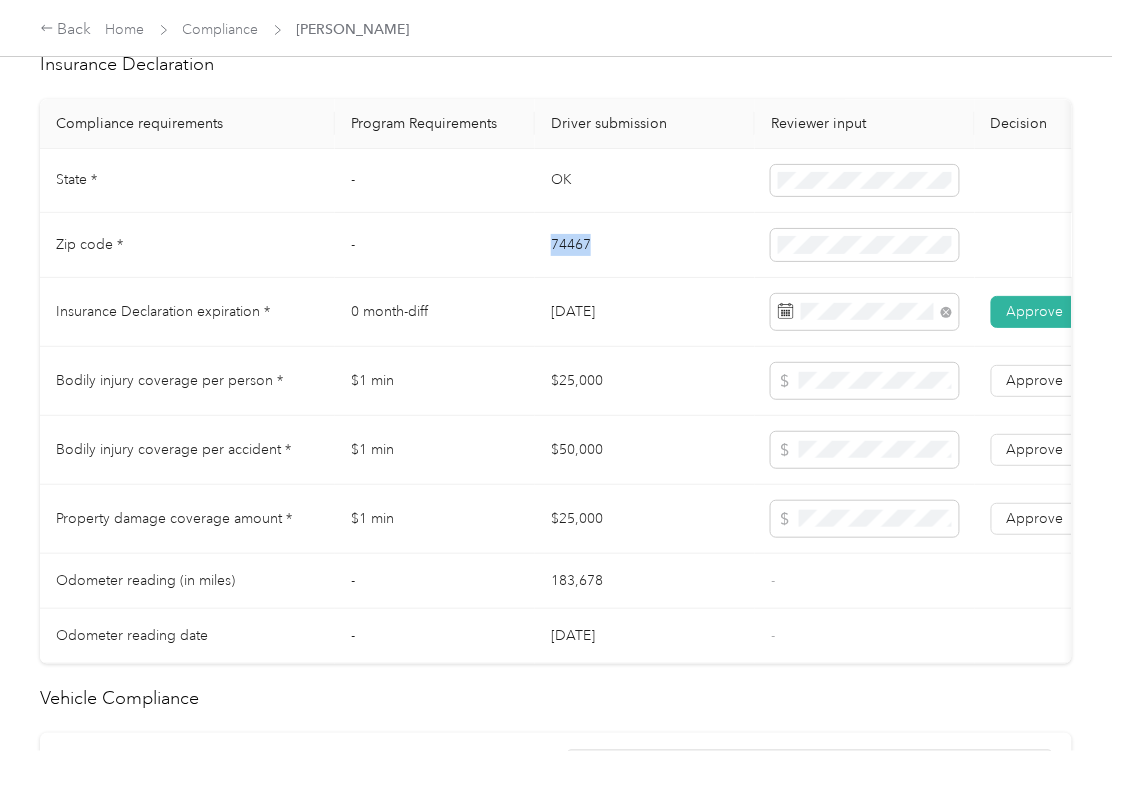 click on "74467" at bounding box center [645, 245] 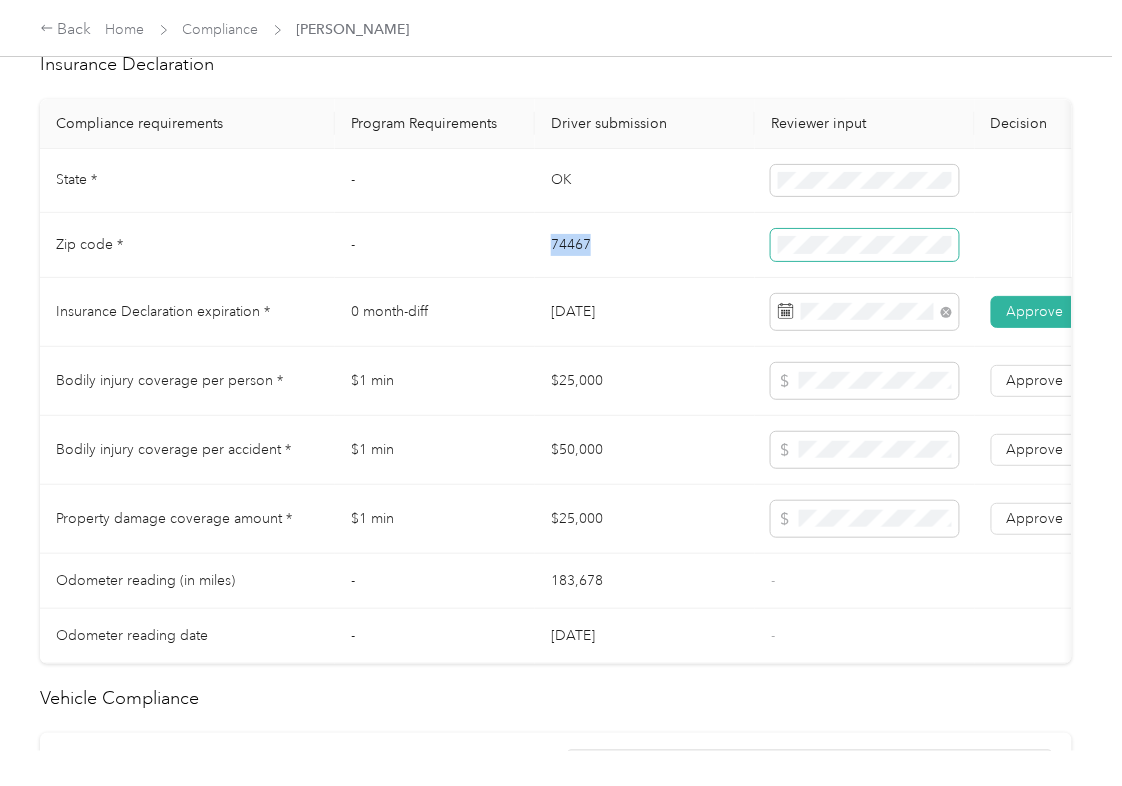 copy on "74467" 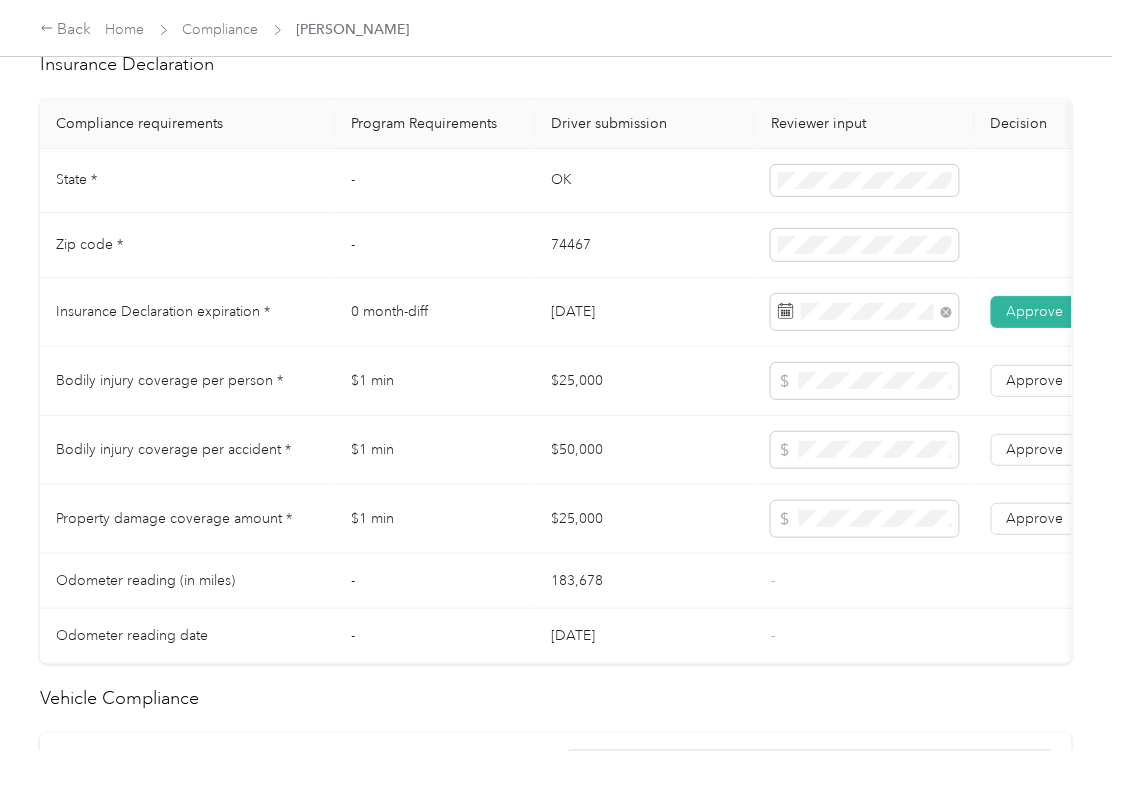 click on "$25,000" at bounding box center (645, 381) 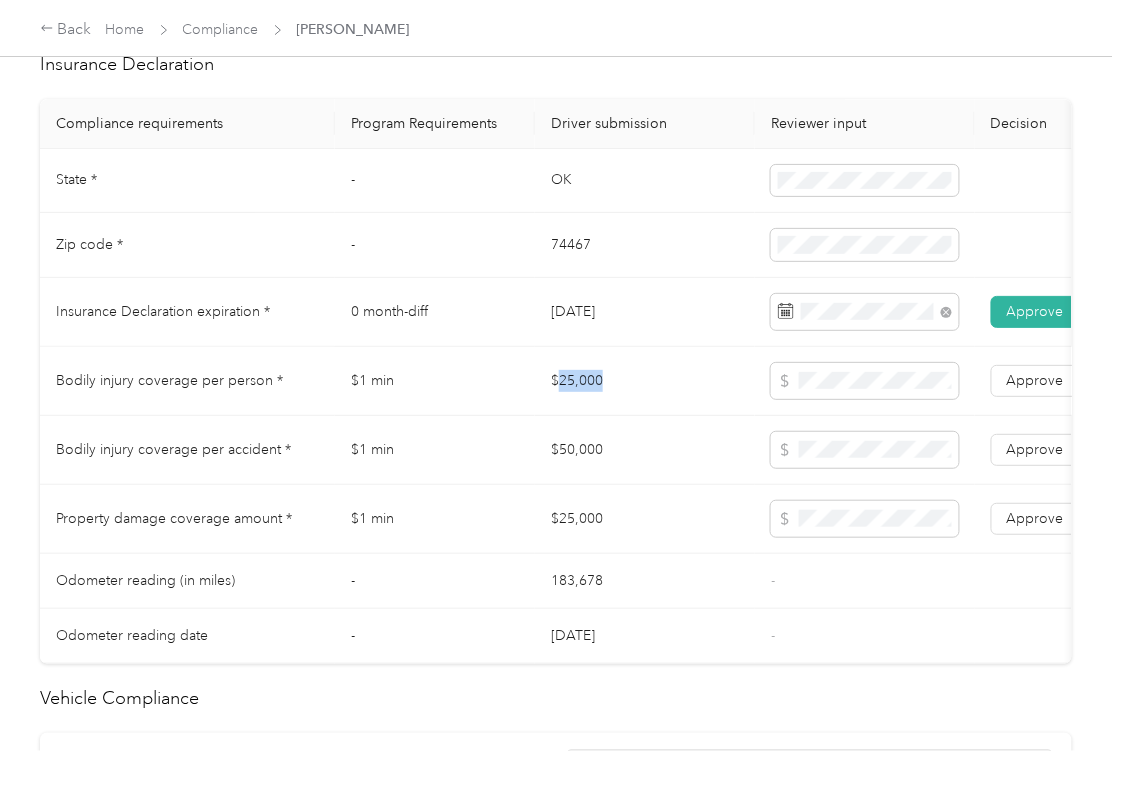 click on "$25,000" at bounding box center [645, 381] 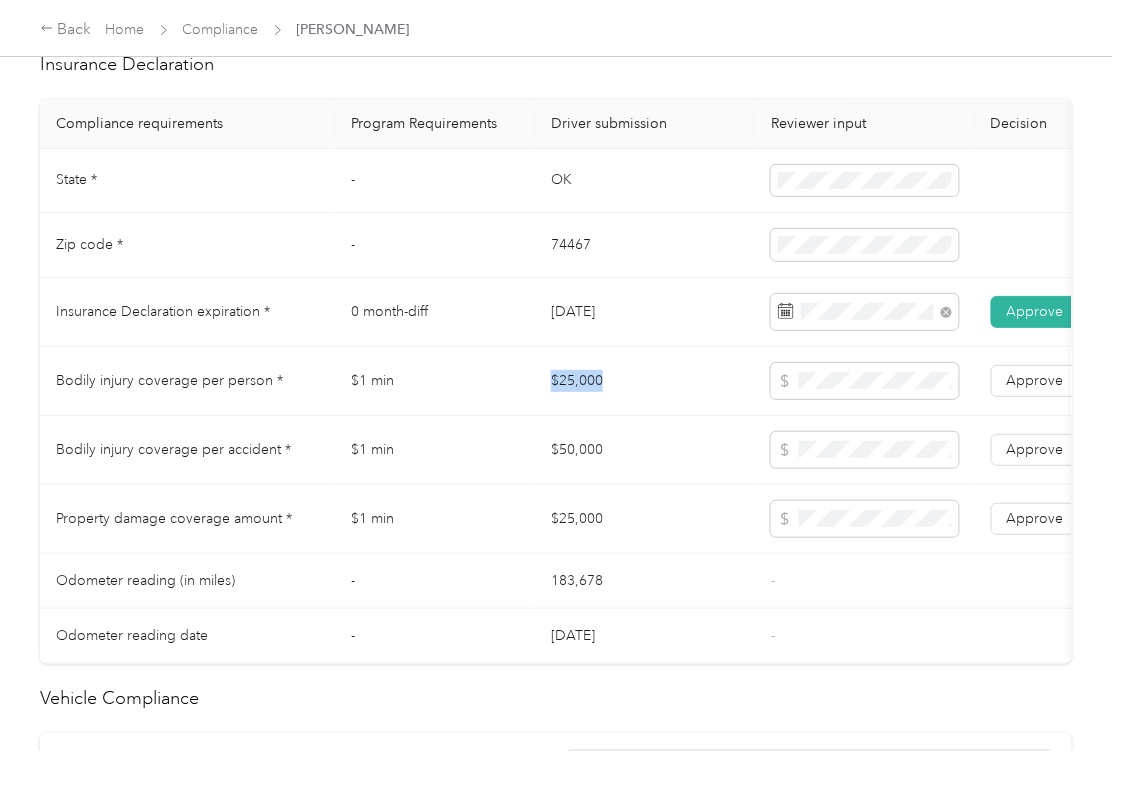 click on "$25,000" at bounding box center [645, 381] 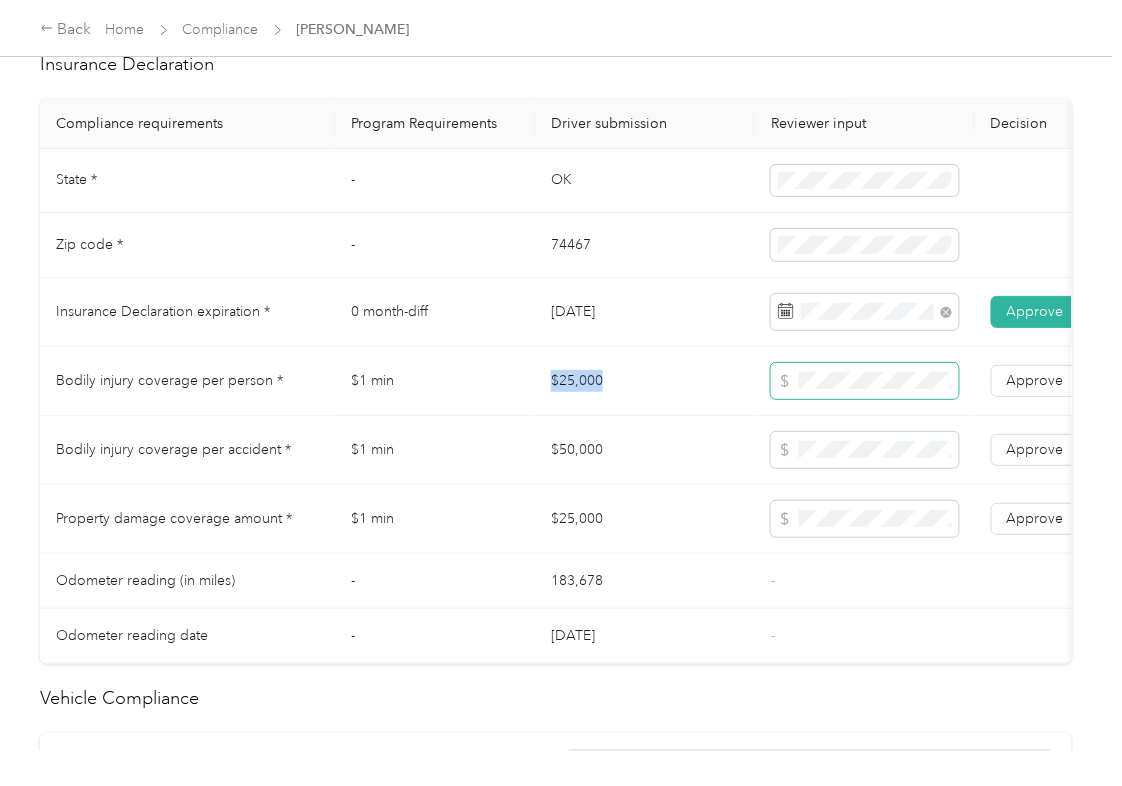 copy on "$25,000" 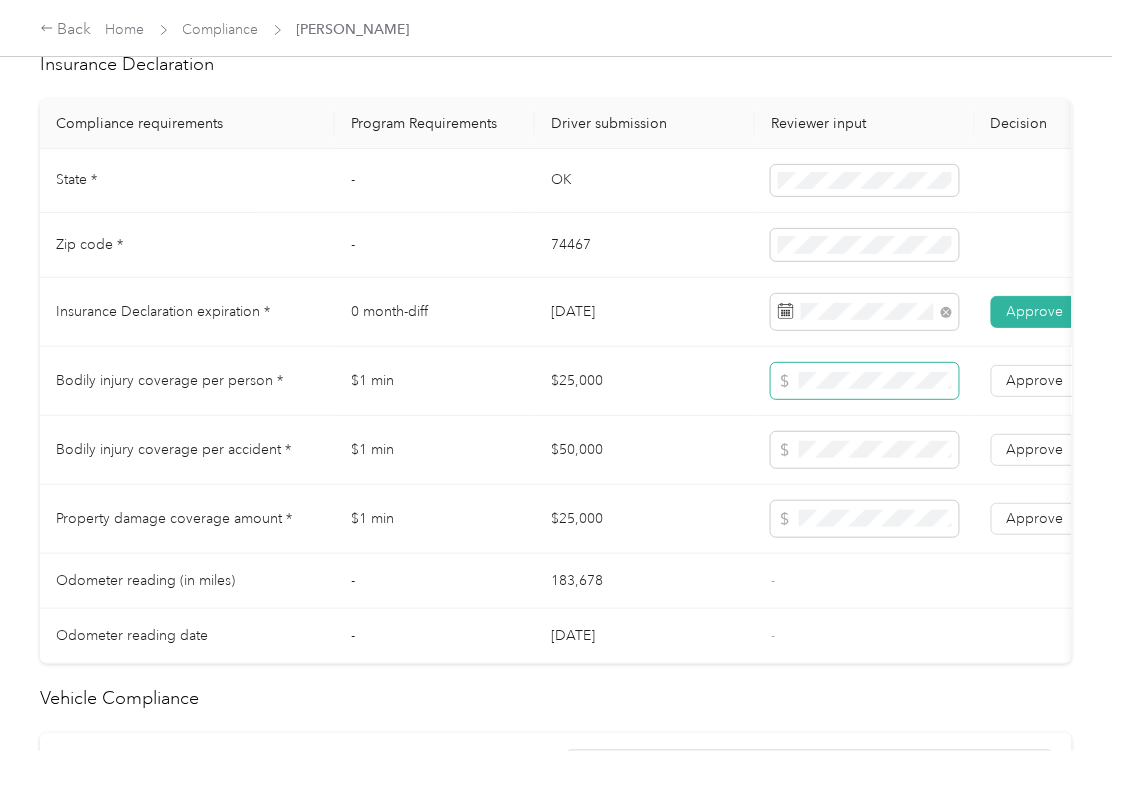 click at bounding box center (865, 381) 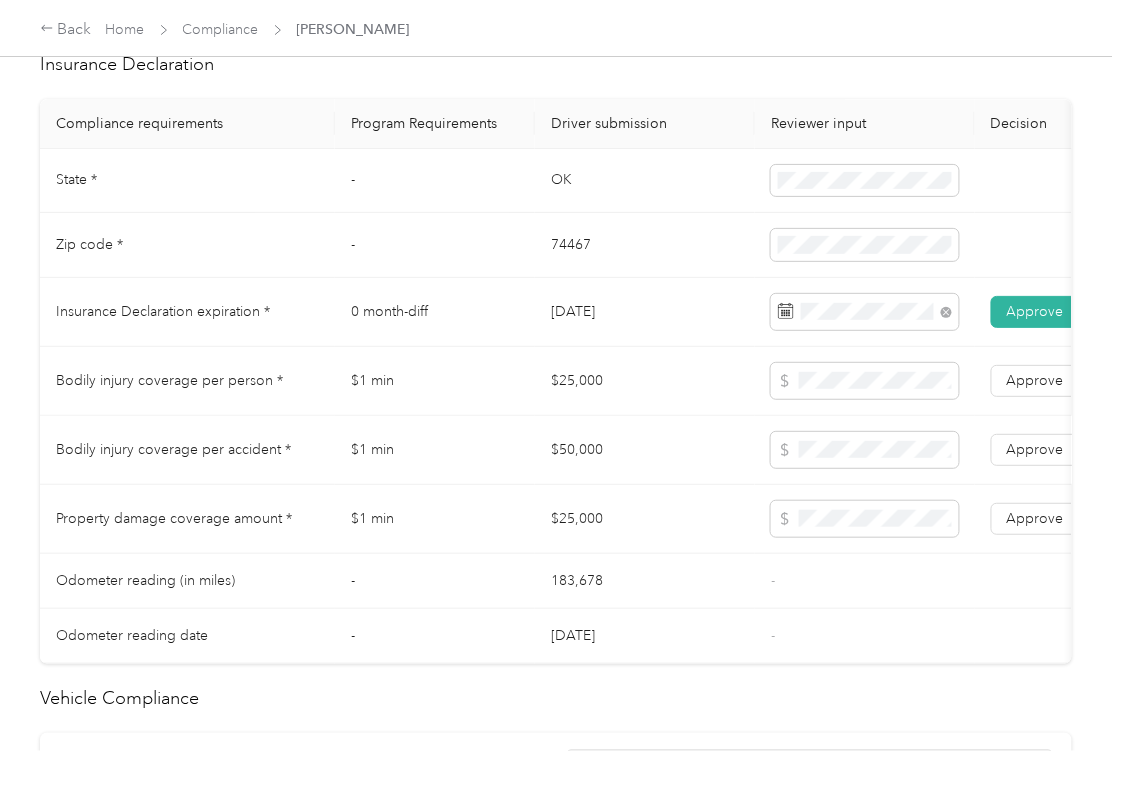 click on "$50,000" at bounding box center (645, 450) 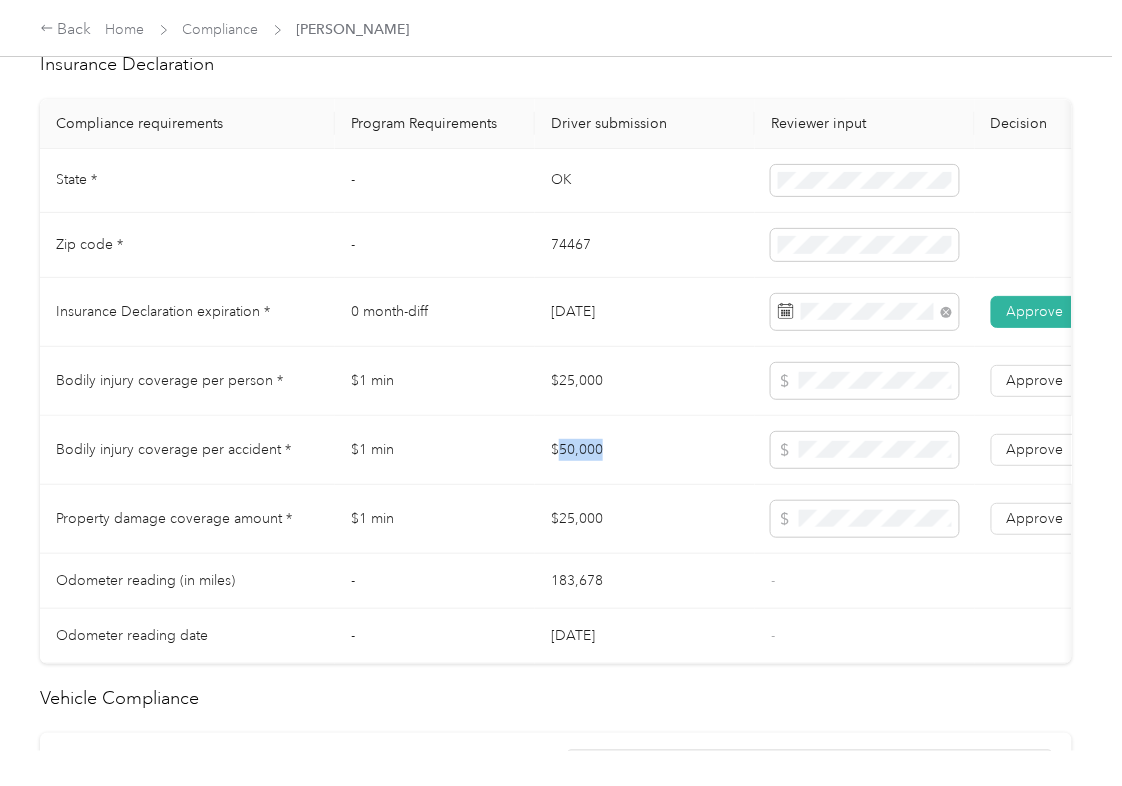 click on "$50,000" at bounding box center (645, 450) 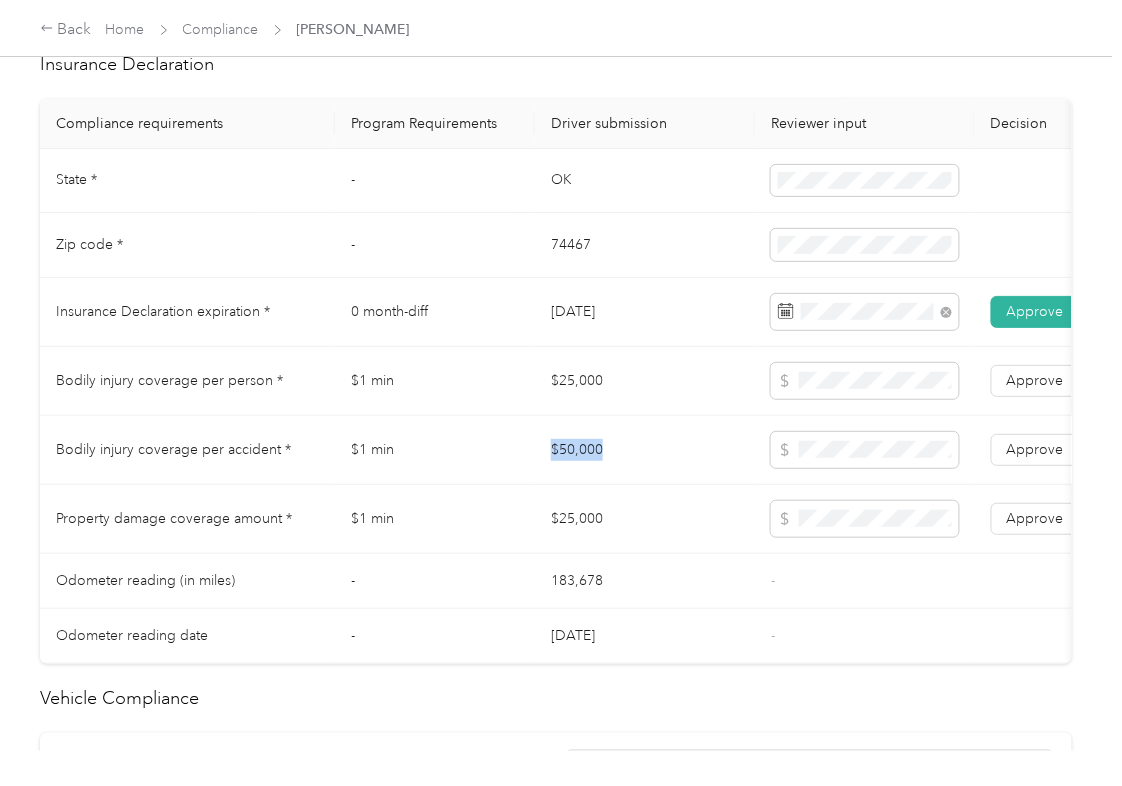 click on "$50,000" at bounding box center (645, 450) 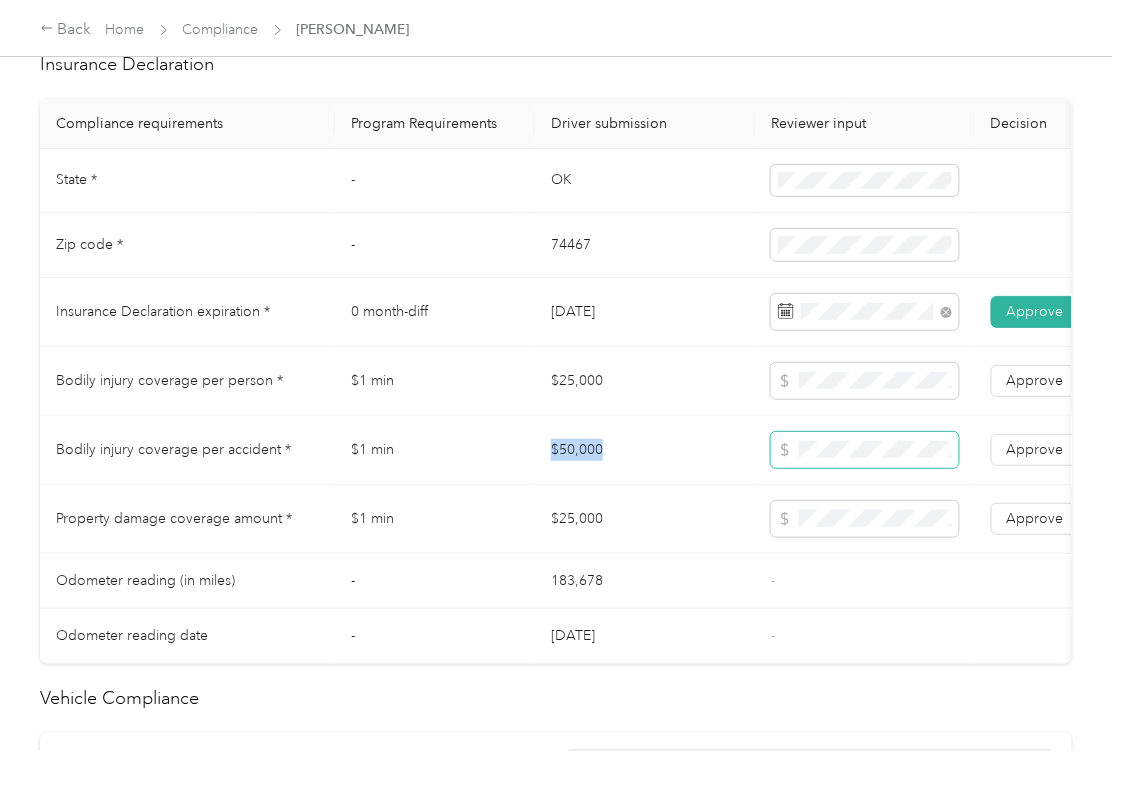copy on "$50,000" 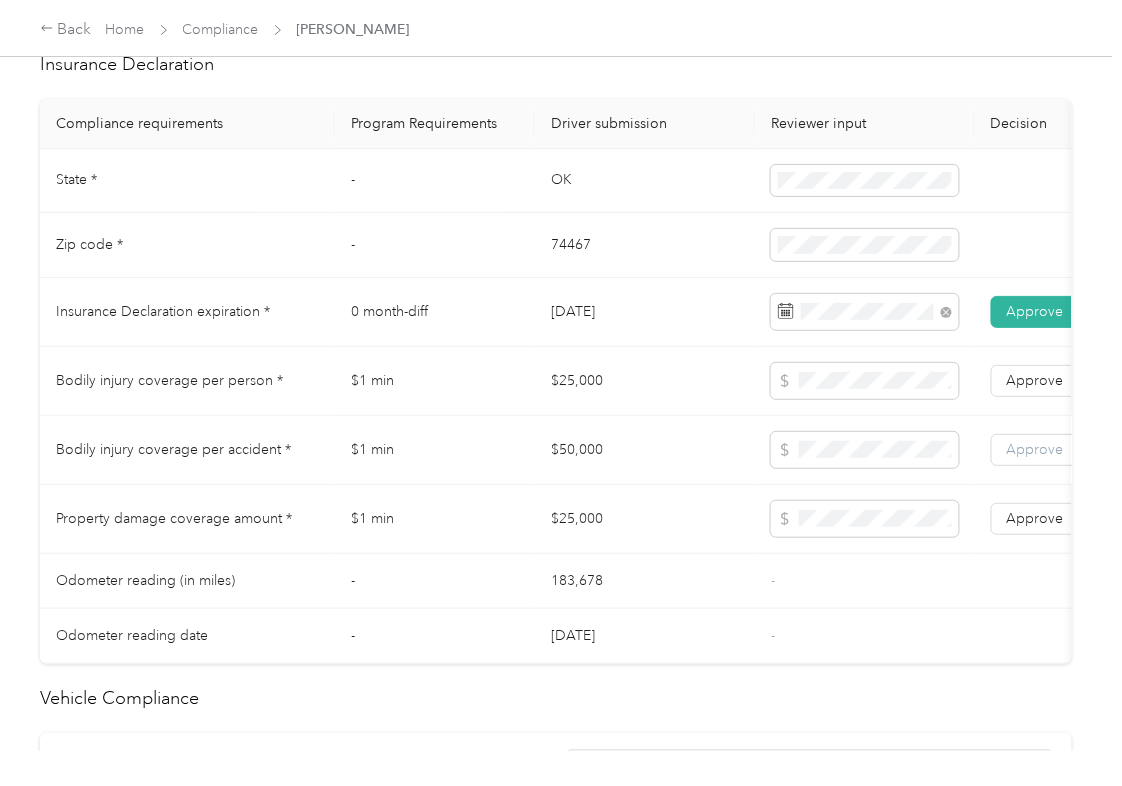 click on "Approve" at bounding box center (1035, 449) 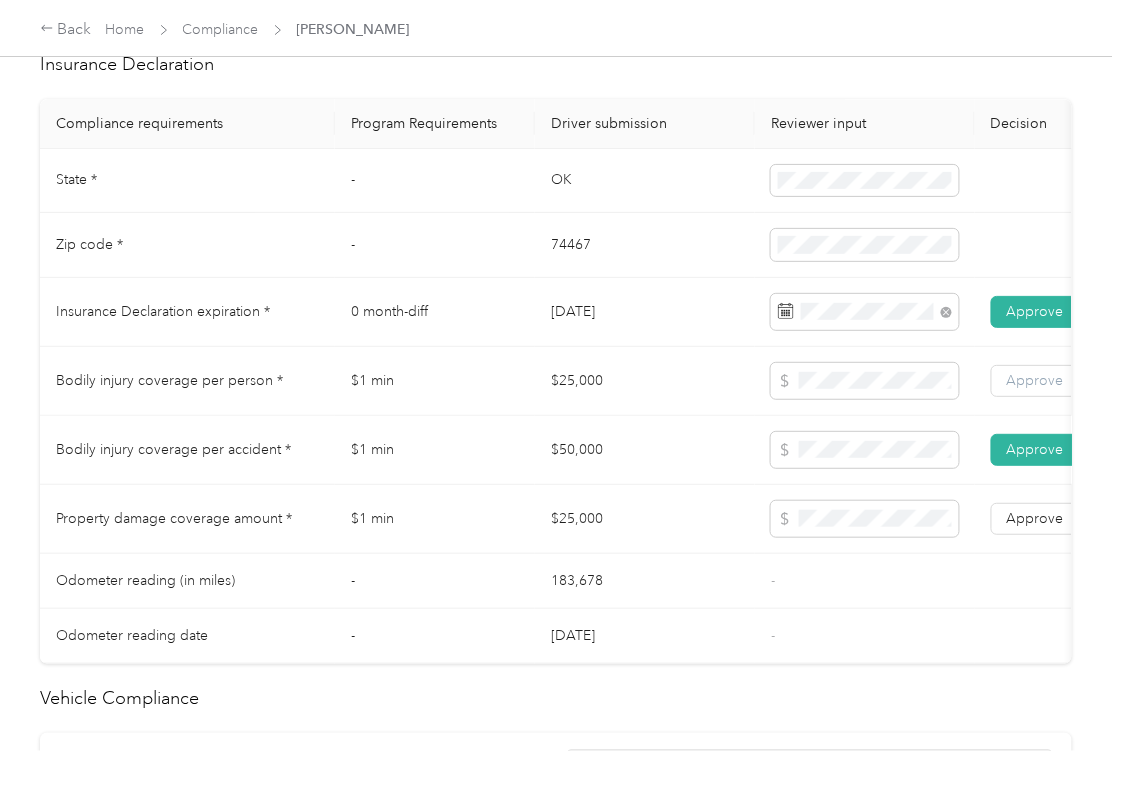 click on "Approve" at bounding box center [1035, 380] 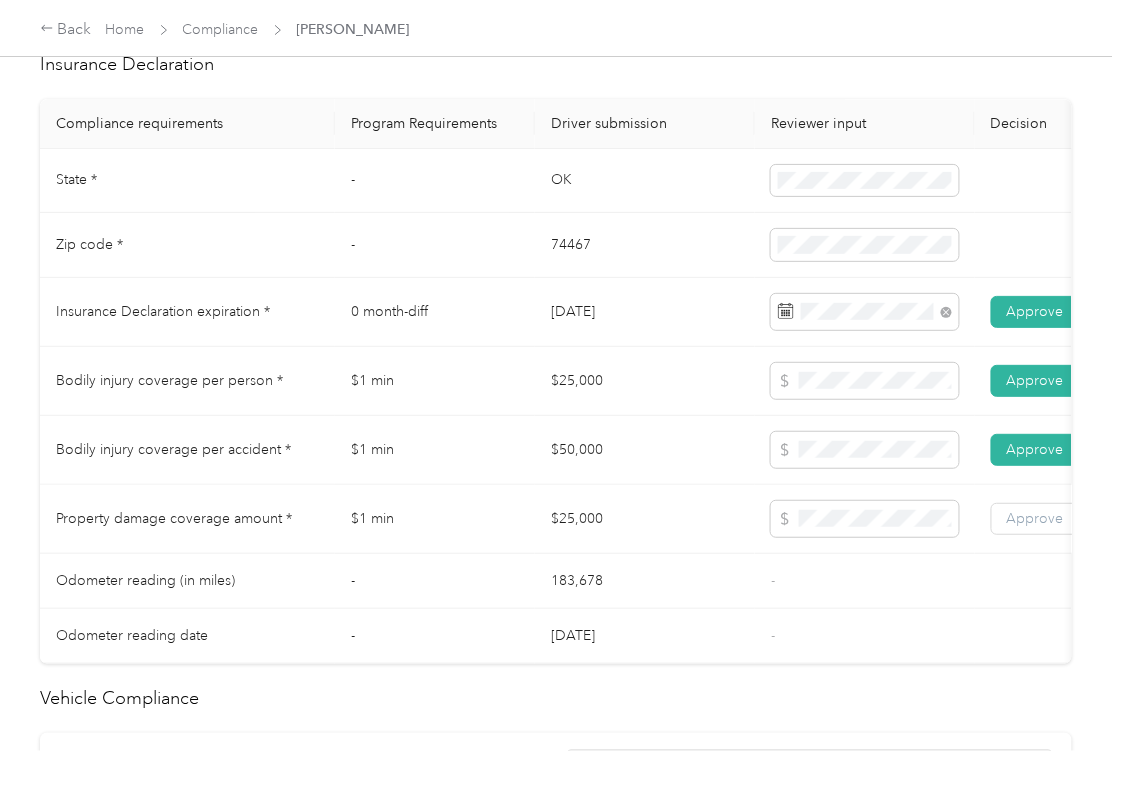 click on "Approve" at bounding box center (1035, 518) 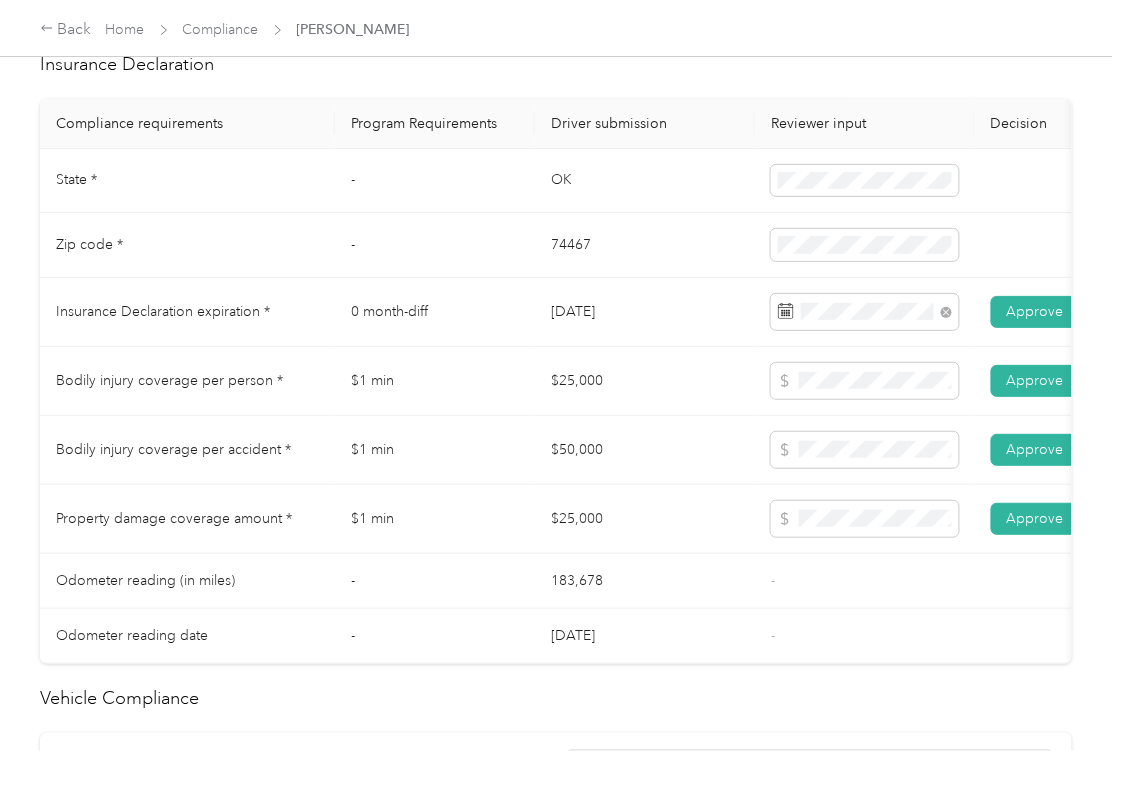 drag, startPoint x: 658, startPoint y: 272, endPoint x: 666, endPoint y: 290, distance: 19.697716 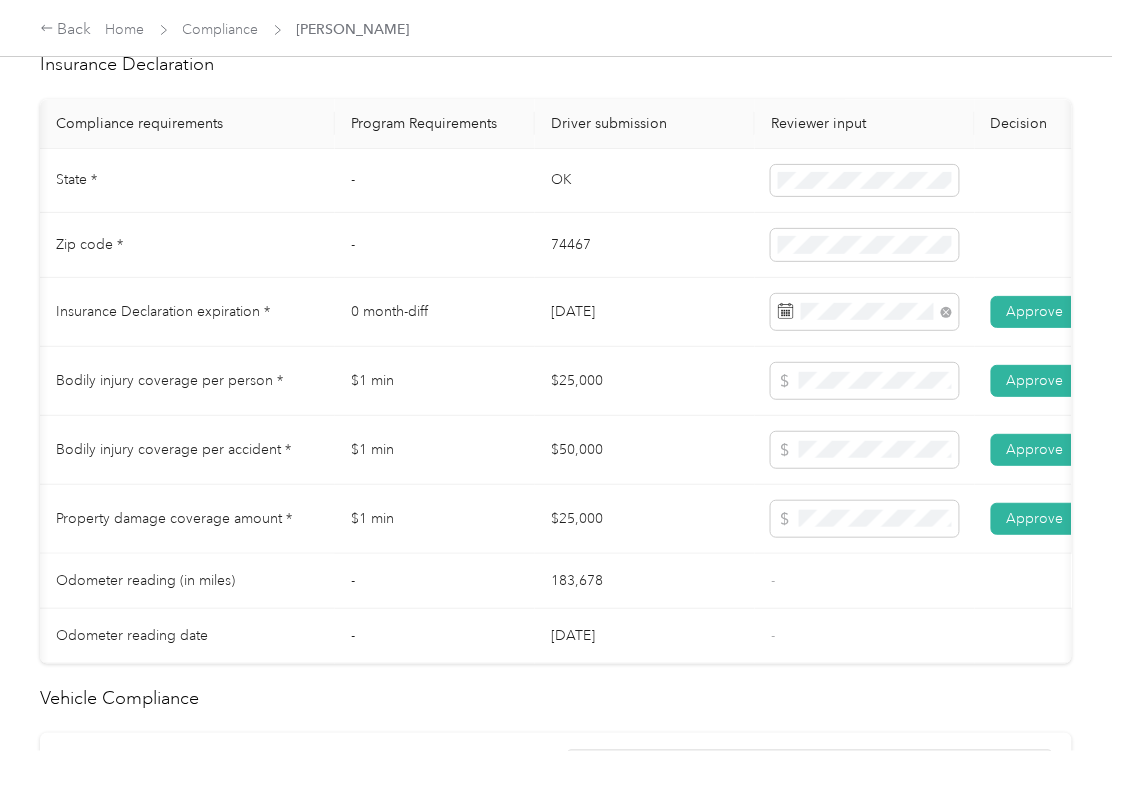 scroll, scrollTop: 0, scrollLeft: 372, axis: horizontal 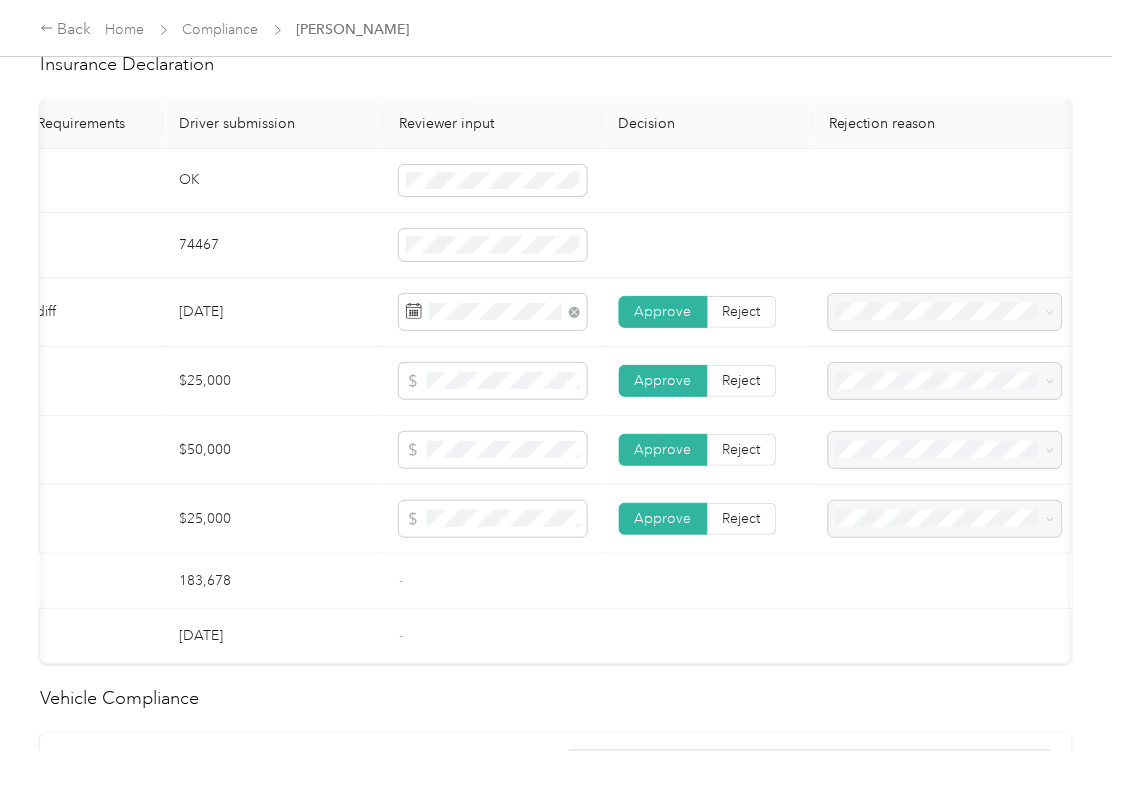 click on "-" at bounding box center [493, 581] 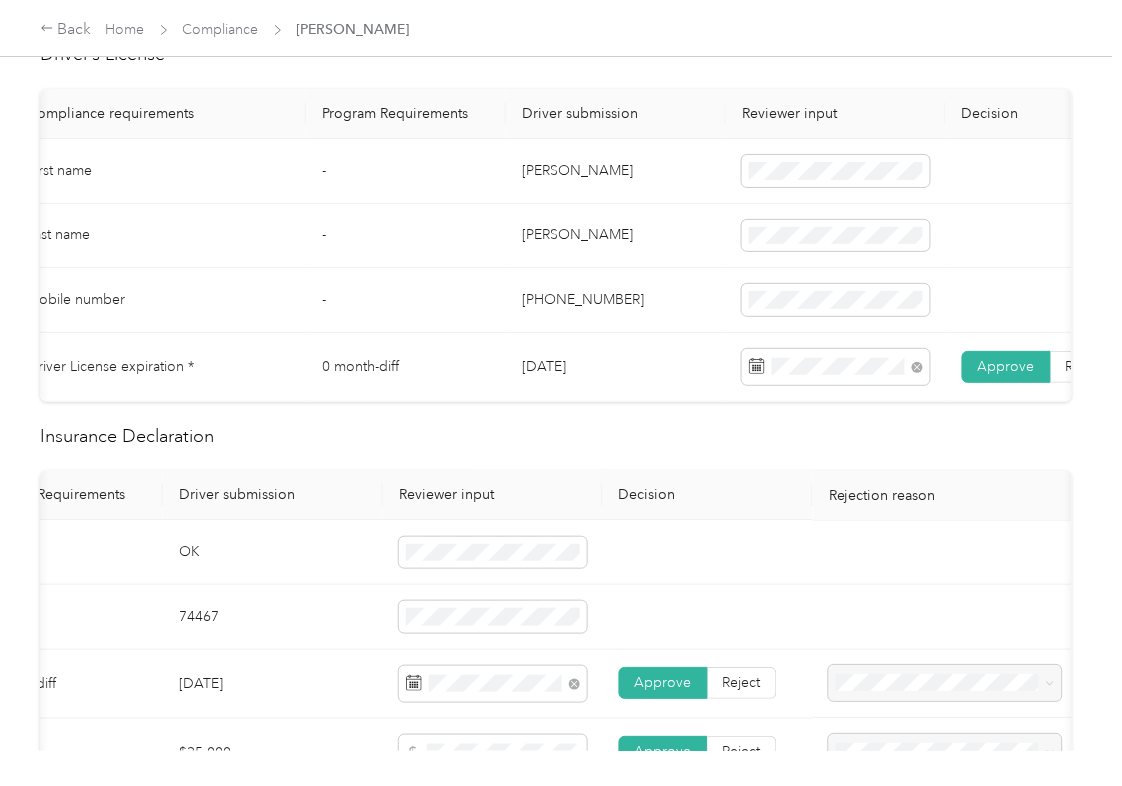 scroll, scrollTop: 0, scrollLeft: 0, axis: both 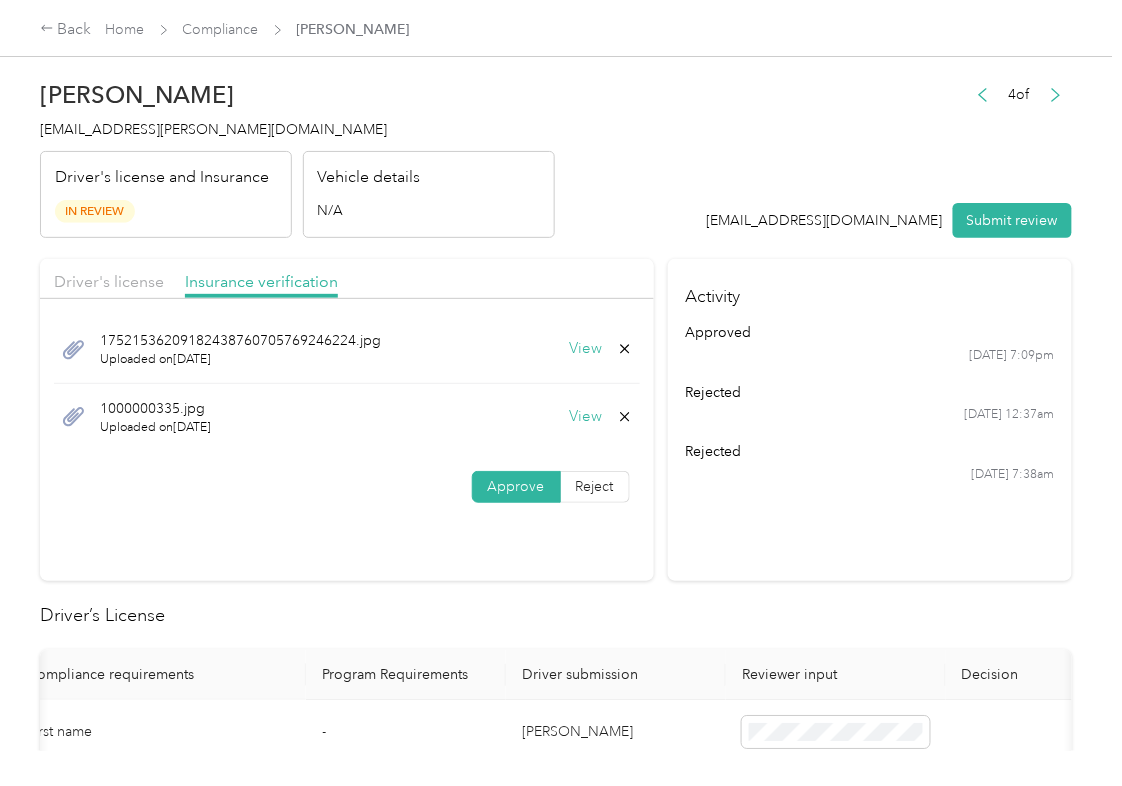 click on "View" at bounding box center [586, 417] 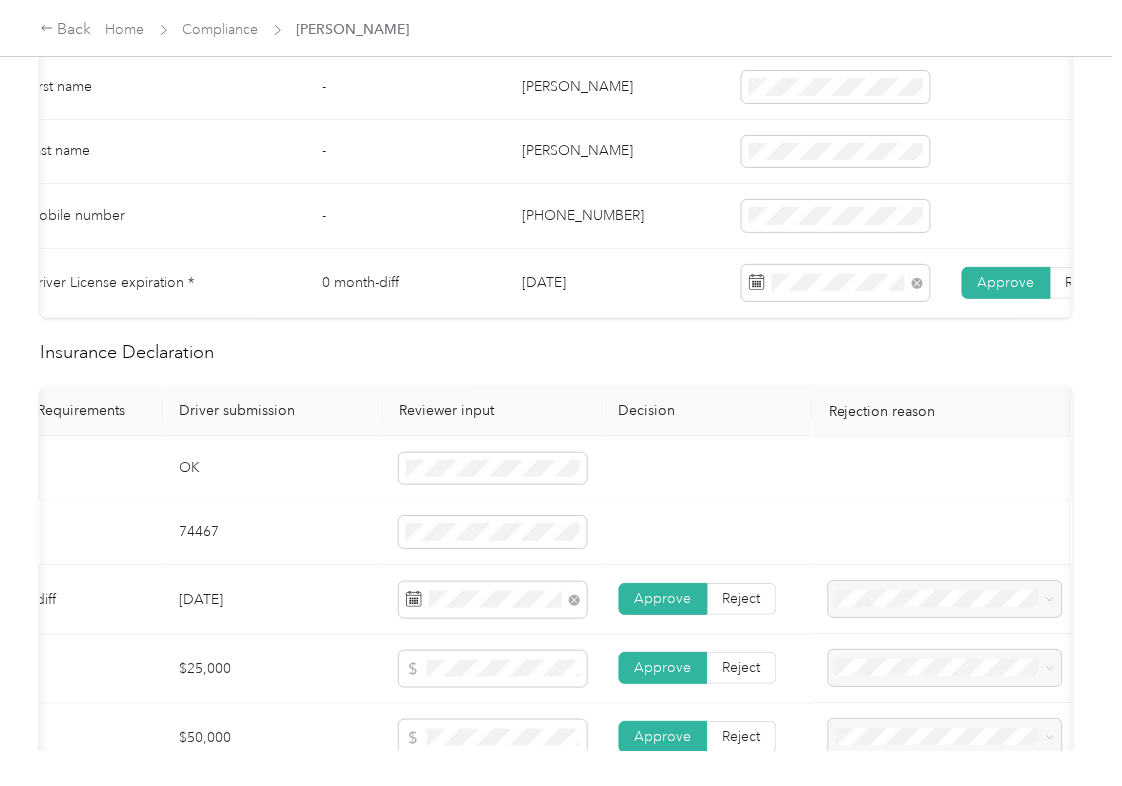 scroll, scrollTop: 666, scrollLeft: 0, axis: vertical 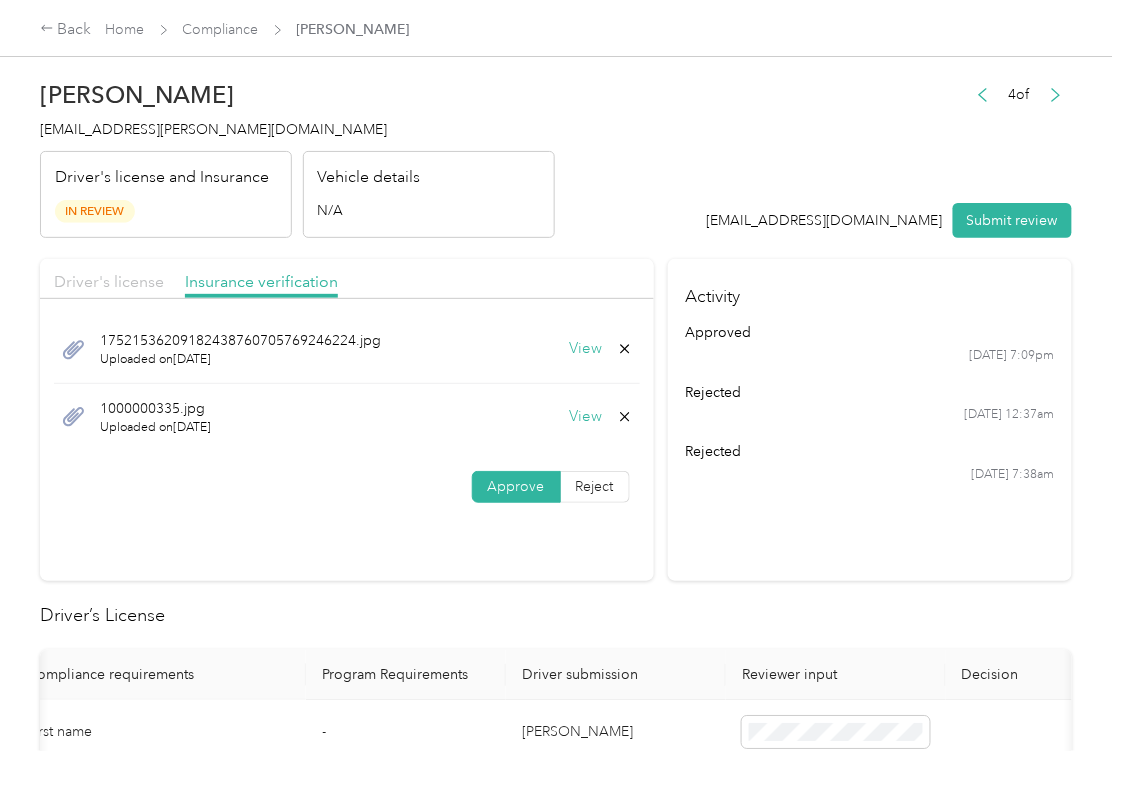 click on "Driver's license" at bounding box center (109, 281) 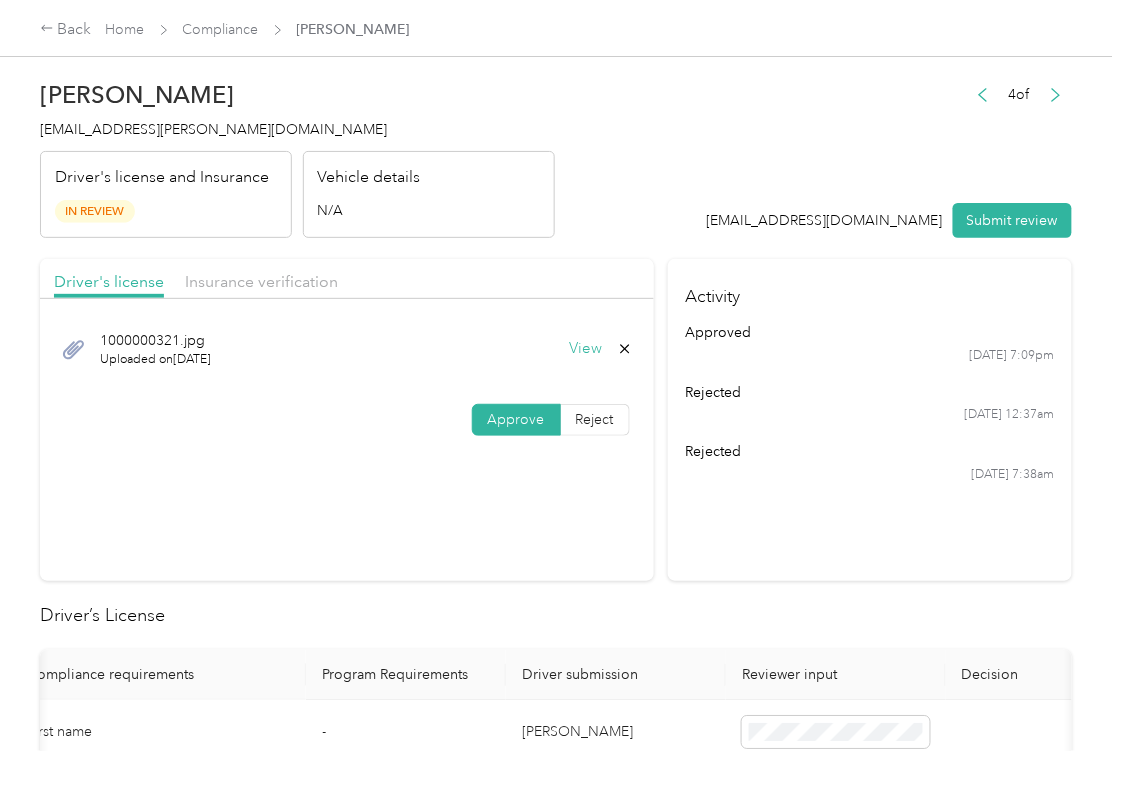 click on "View" at bounding box center [586, 349] 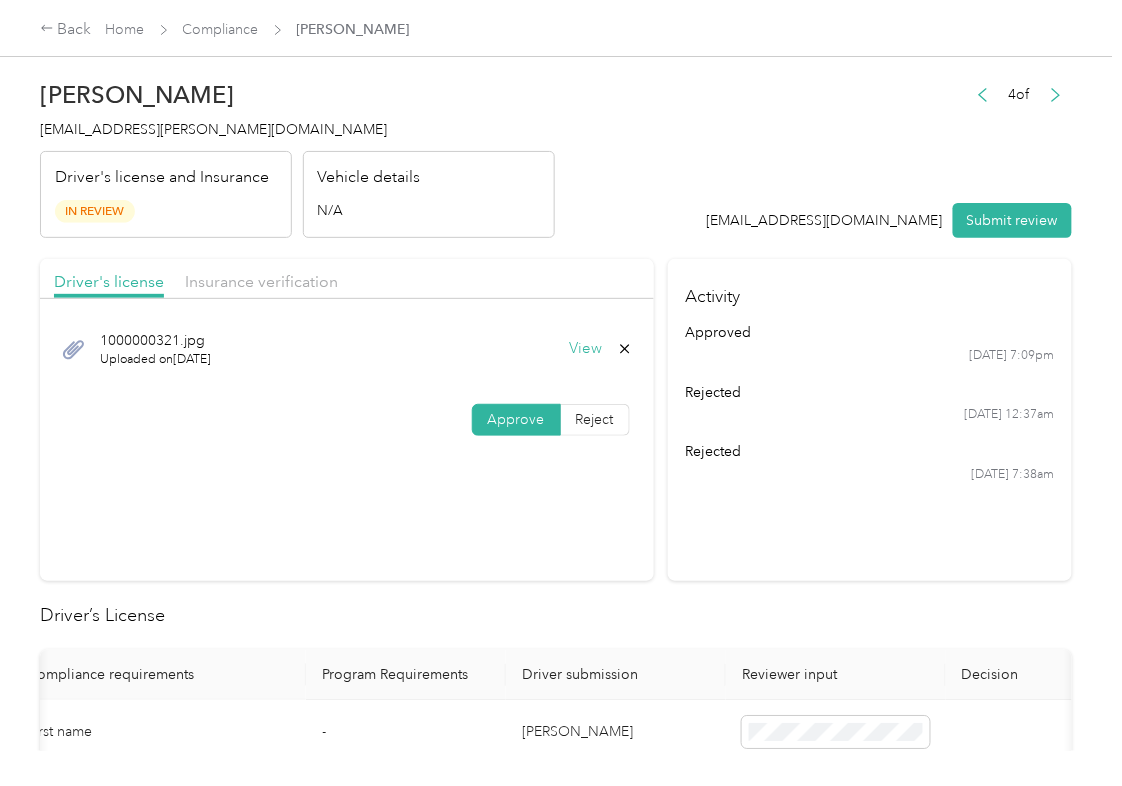 scroll, scrollTop: 800, scrollLeft: 0, axis: vertical 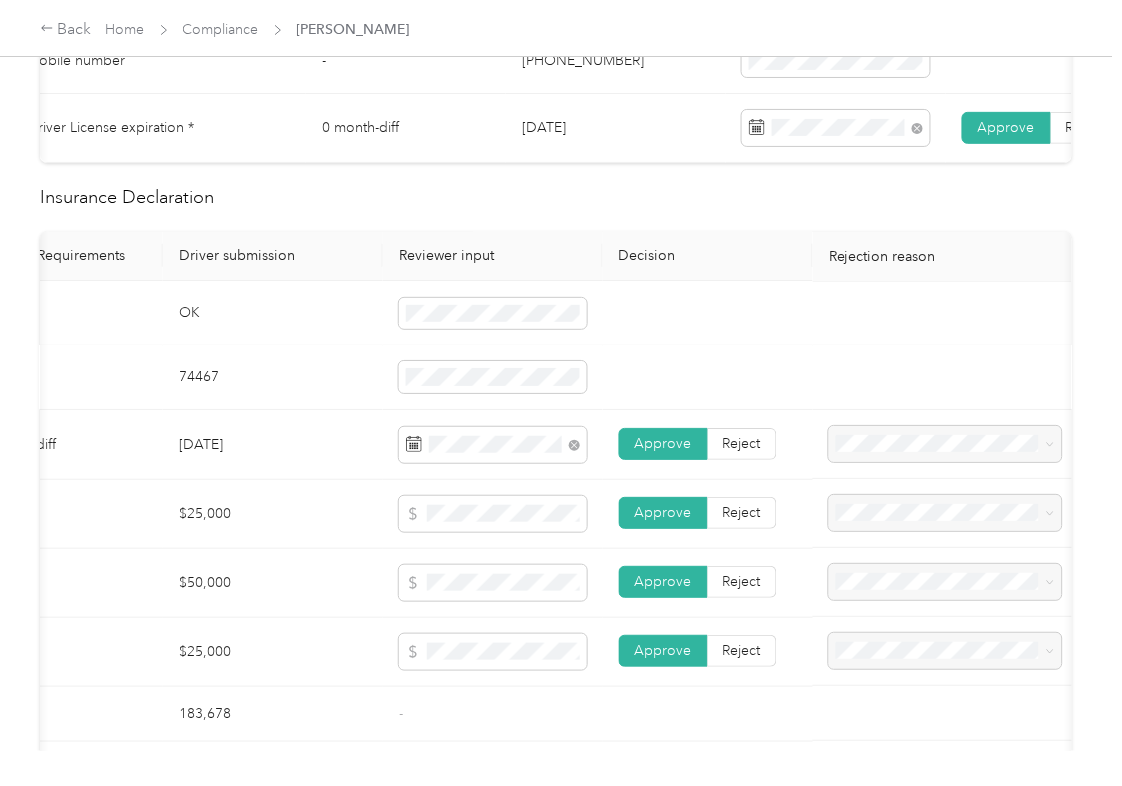 click at bounding box center (708, 314) 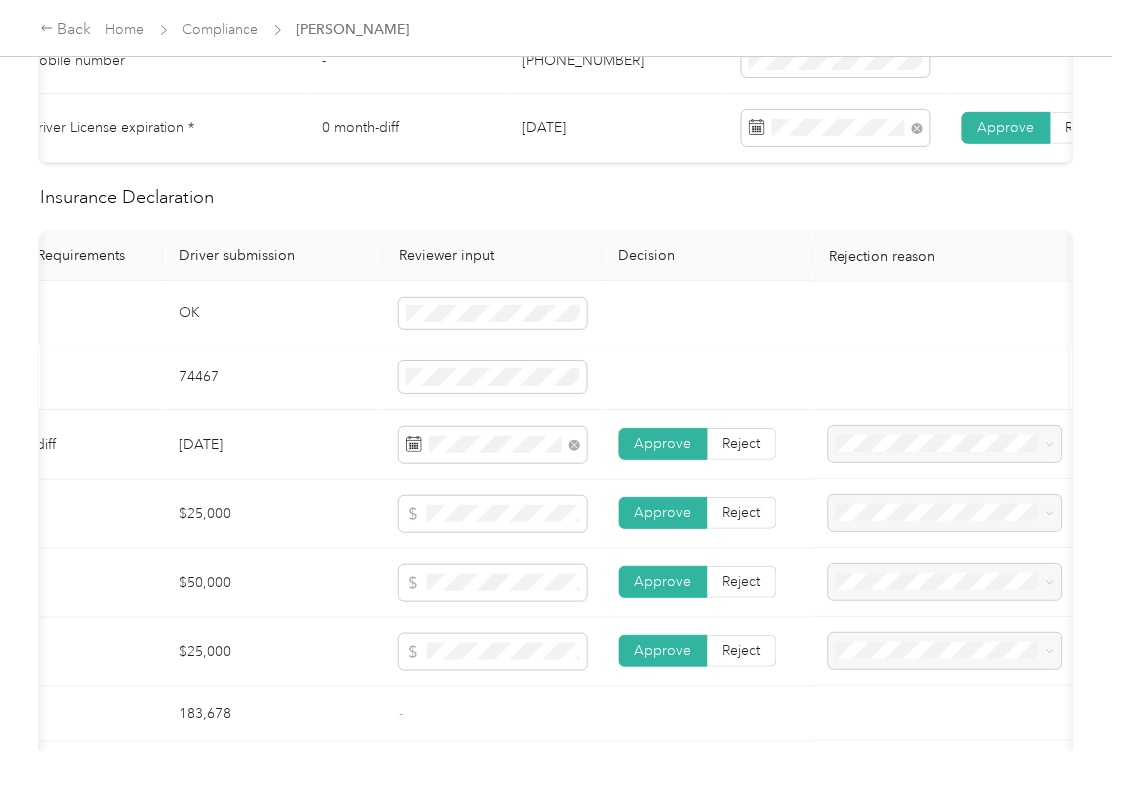 scroll, scrollTop: 0, scrollLeft: 0, axis: both 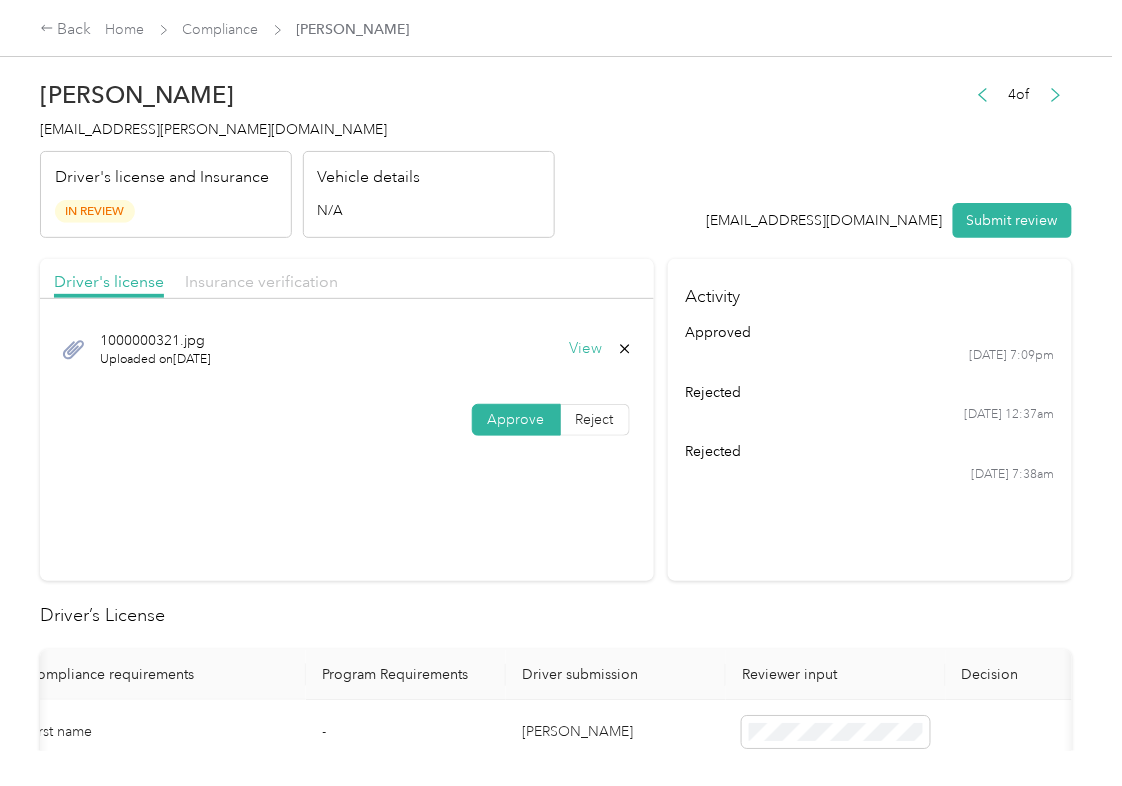 click on "Insurance verification" at bounding box center (261, 281) 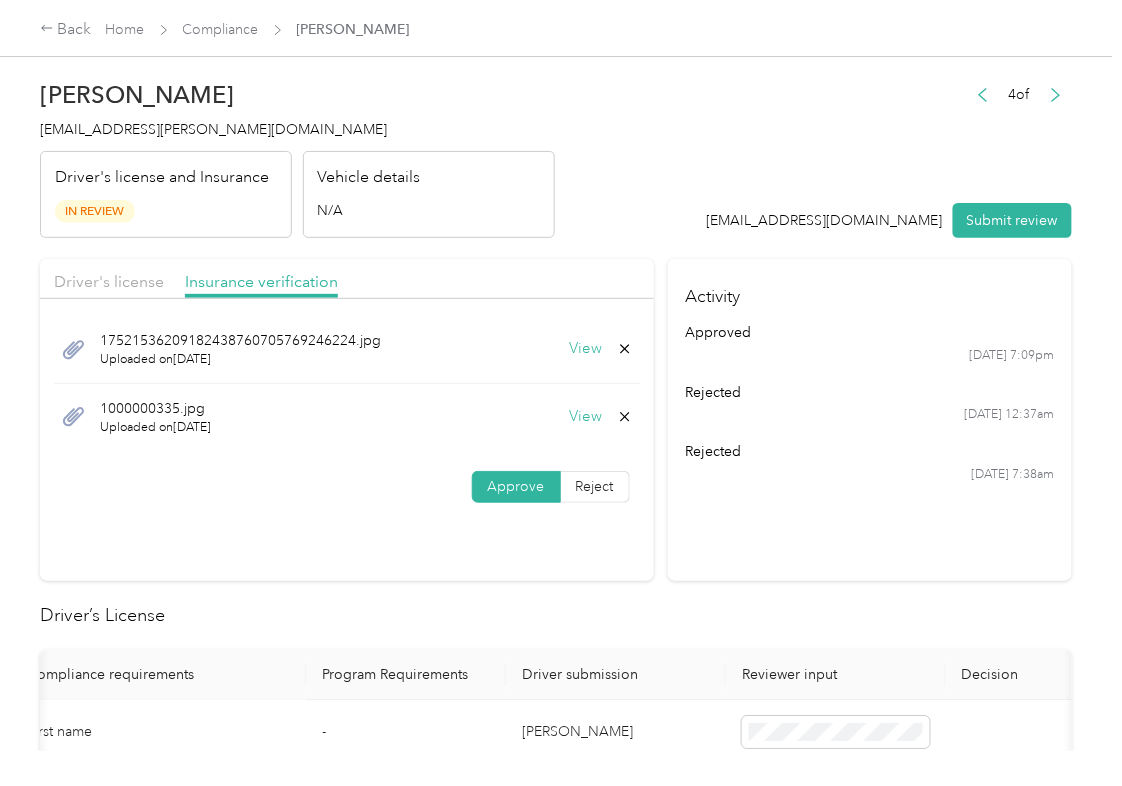 click 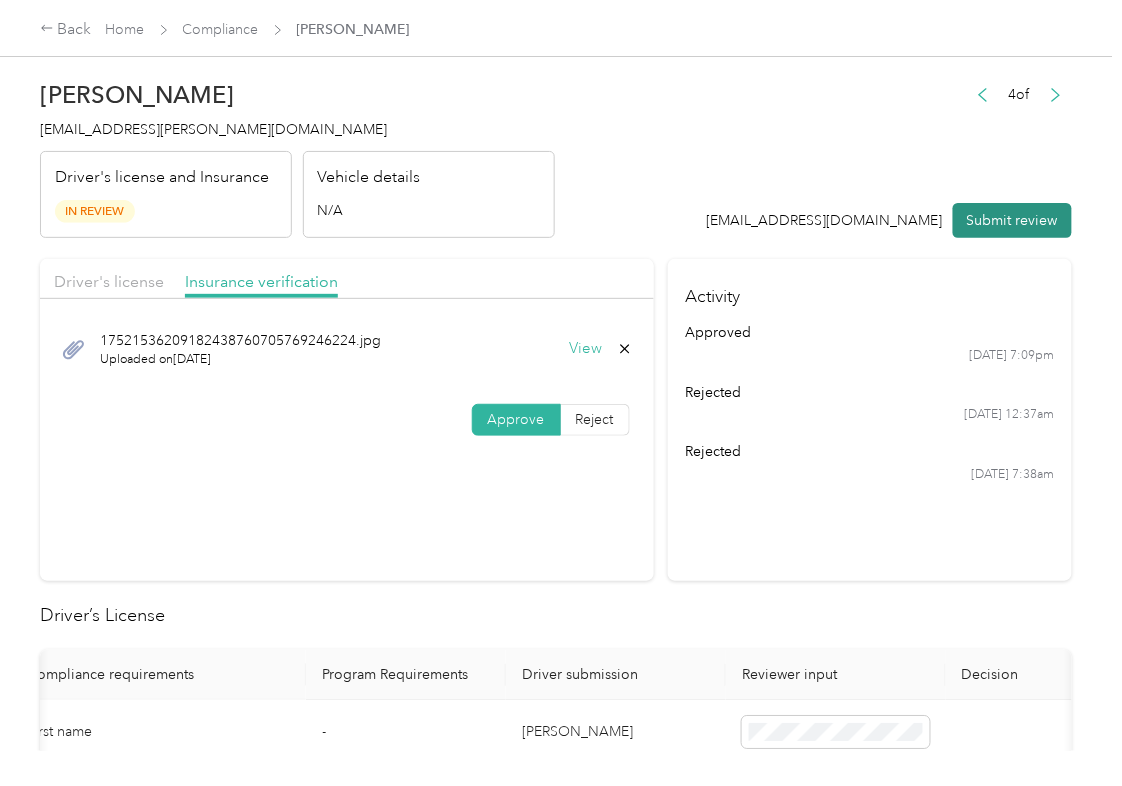 drag, startPoint x: 1004, startPoint y: 212, endPoint x: 101, endPoint y: 150, distance: 905.126 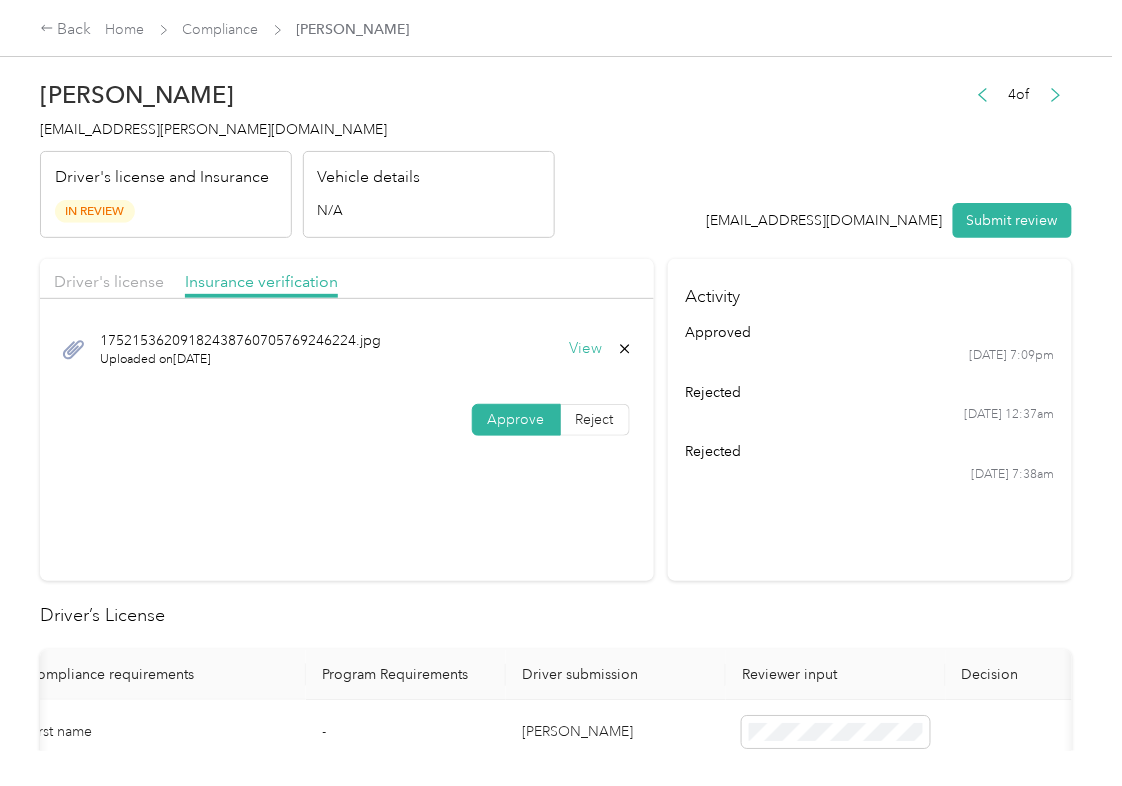 click on "Submit review" at bounding box center [1012, 220] 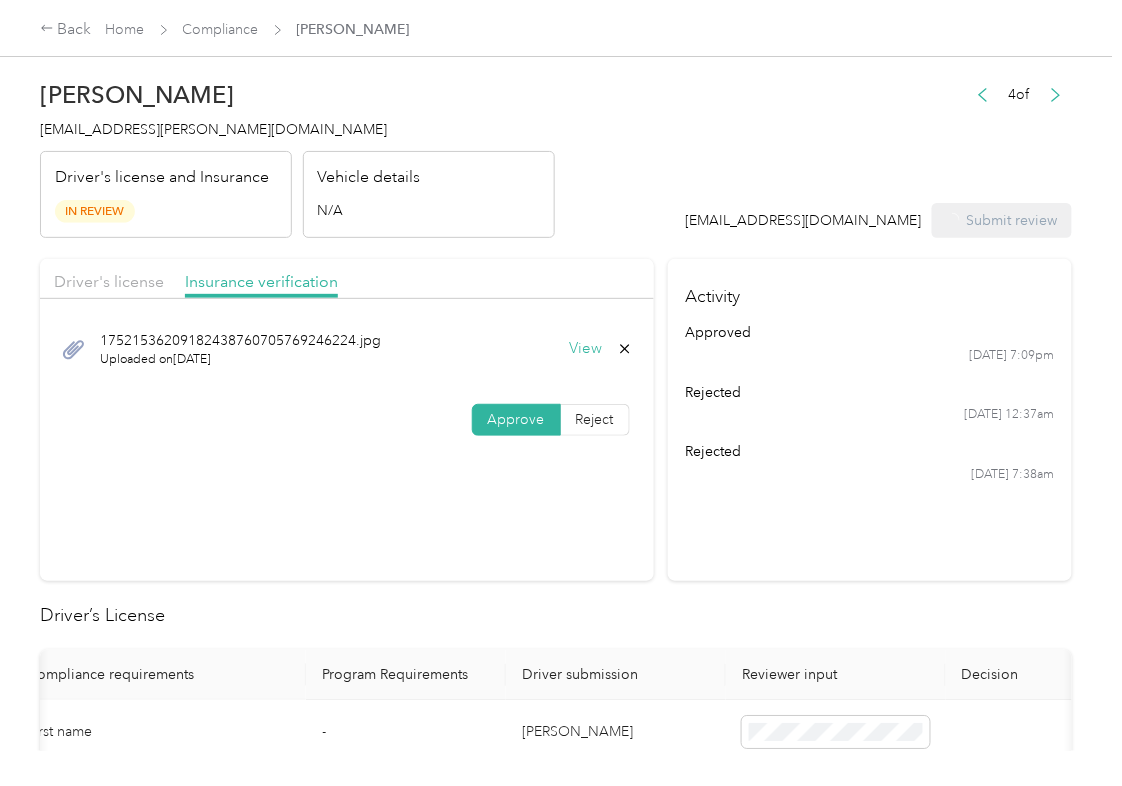 click on "[EMAIL_ADDRESS][PERSON_NAME][DOMAIN_NAME]" at bounding box center (213, 129) 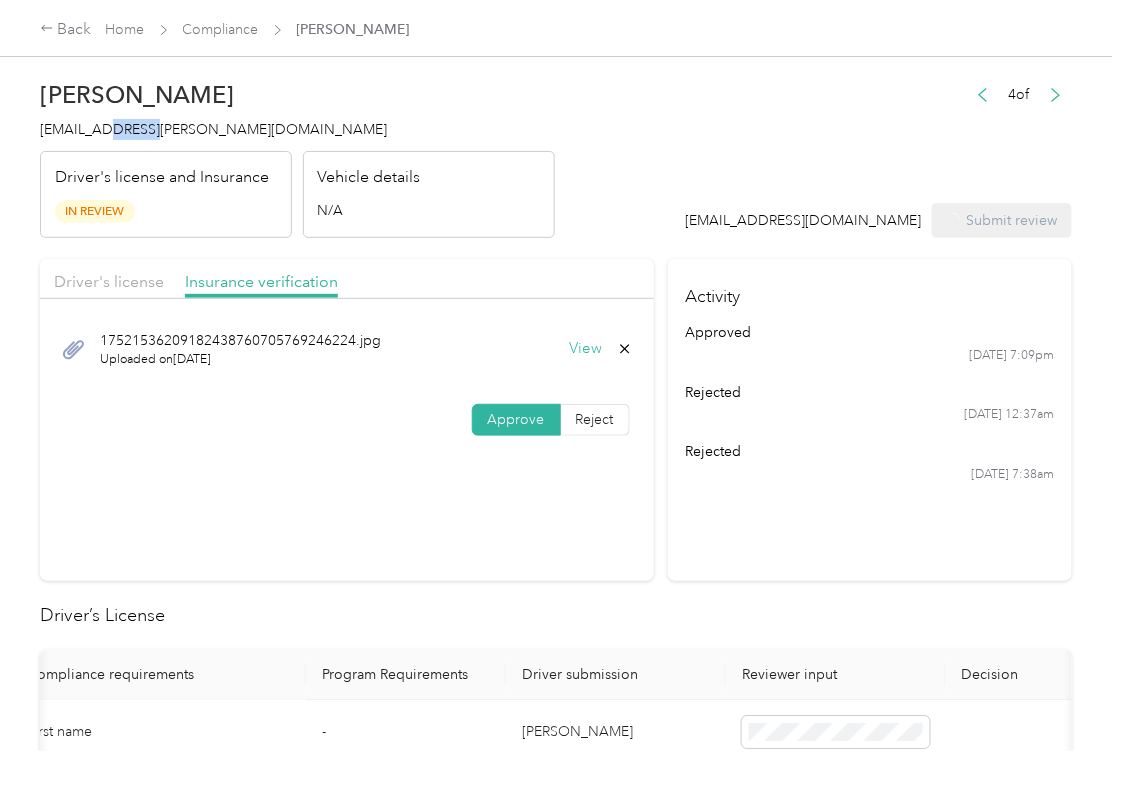 click on "[EMAIL_ADDRESS][PERSON_NAME][DOMAIN_NAME]" at bounding box center (213, 129) 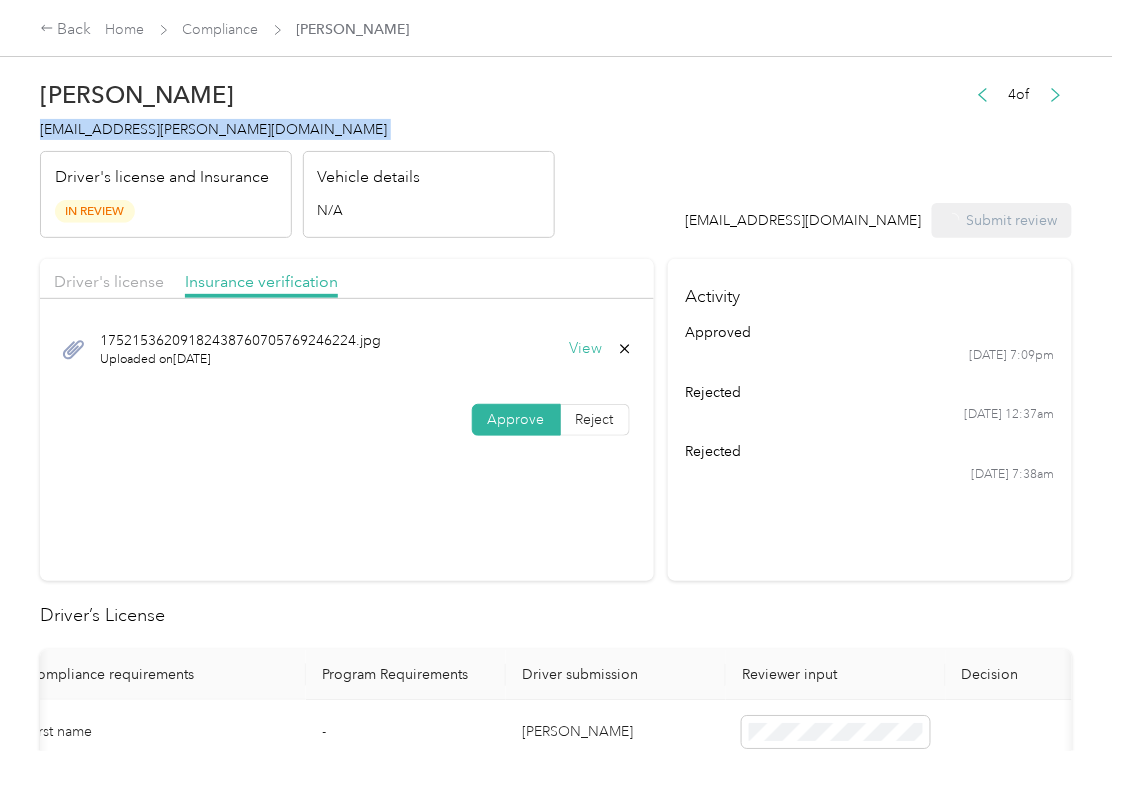 click on "[EMAIL_ADDRESS][PERSON_NAME][DOMAIN_NAME]" at bounding box center [213, 129] 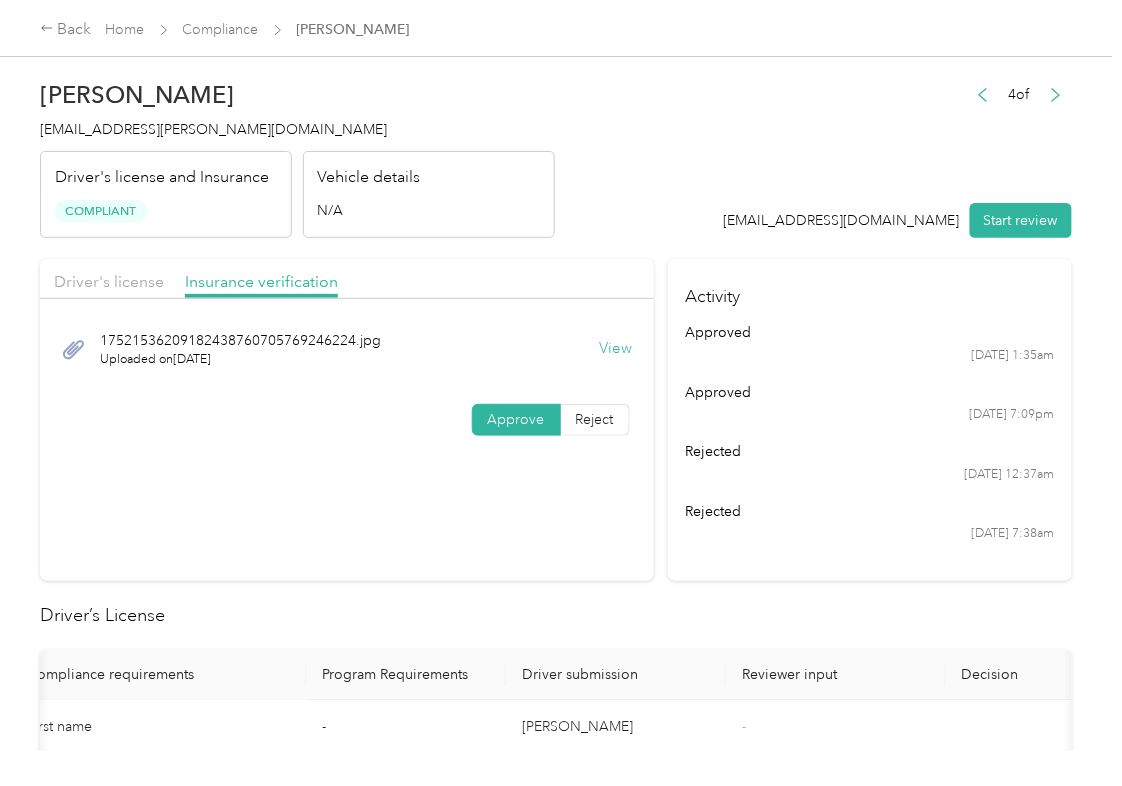 click on "[PERSON_NAME] [PERSON_NAME][EMAIL_ADDRESS][PERSON_NAME][DOMAIN_NAME] Driver's license and Insurance Compliant Vehicle details N/A 4  of  [EMAIL_ADDRESS][DOMAIN_NAME] Start review Driver's license Insurance verification 17521536209182438760705769246224.jpg Uploaded on  [DATE] View Approve Reject Activity approved [DATE] 1:35am approved [DATE] 7:09pm rejected [DATE] 12:37am rejected [DATE] 7:38am Driver’s License  Compliance requirements Program Requirements Driver submission Reviewer input Decision Rejection reason             First name - [PERSON_NAME]	 - Last name - [PERSON_NAME] - Mobile number - [PHONE_NUMBER] - Driver License expiration * 0 month-diff [DATE] - Approve Reject Insurance Declaration Compliance requirements Program Requirements Driver submission Reviewer input Decision Rejection reason             State * - [US_STATE] - Zip code * - 74467 - Insurance Declaration expiration * 0 month-diff [DATE] - Approve Reject Bodily injury coverage per person * $1 min $1 - Approve Reject $1 min $1 - Approve Reject -" at bounding box center [556, 1169] 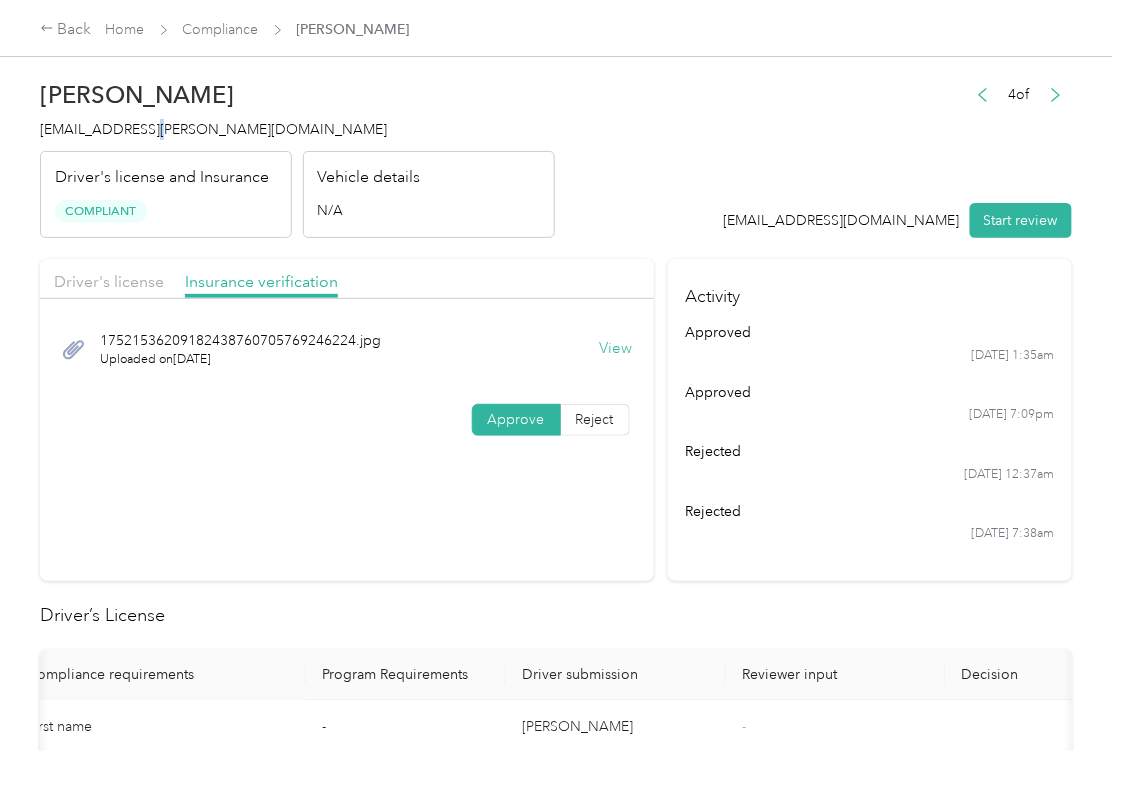 click on "[EMAIL_ADDRESS][PERSON_NAME][DOMAIN_NAME]" at bounding box center [213, 129] 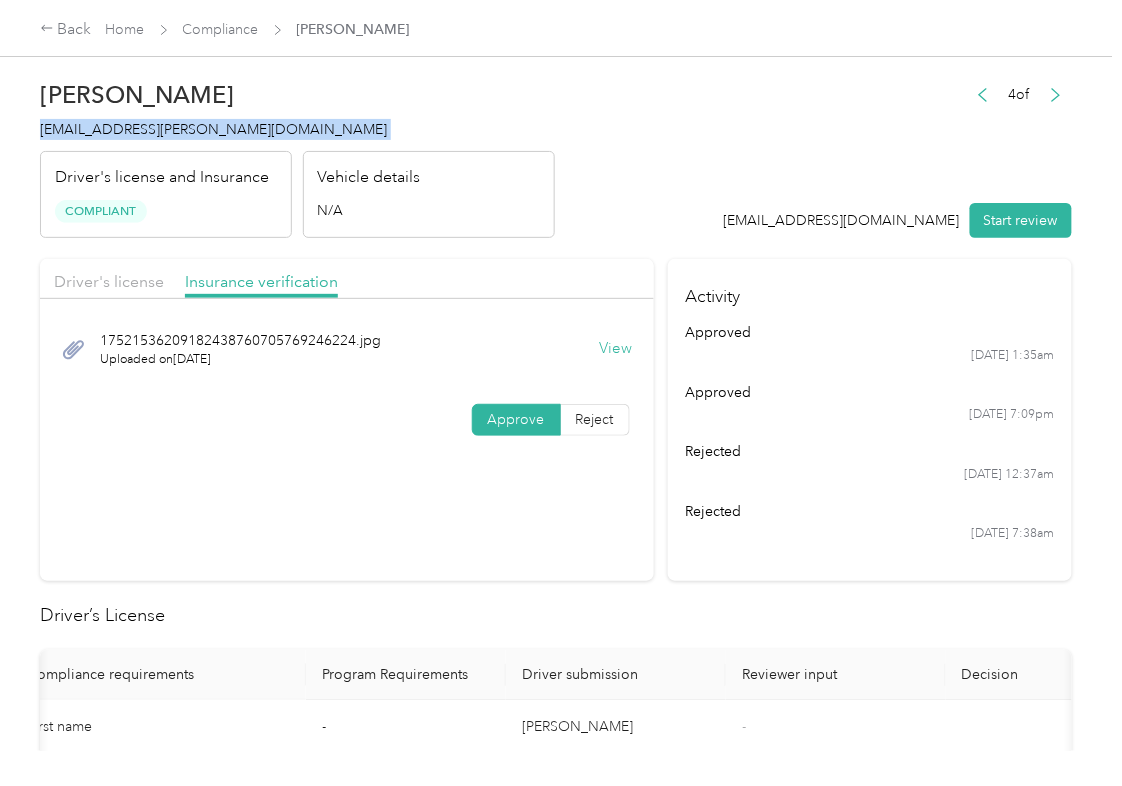 click on "[EMAIL_ADDRESS][PERSON_NAME][DOMAIN_NAME]" at bounding box center [213, 129] 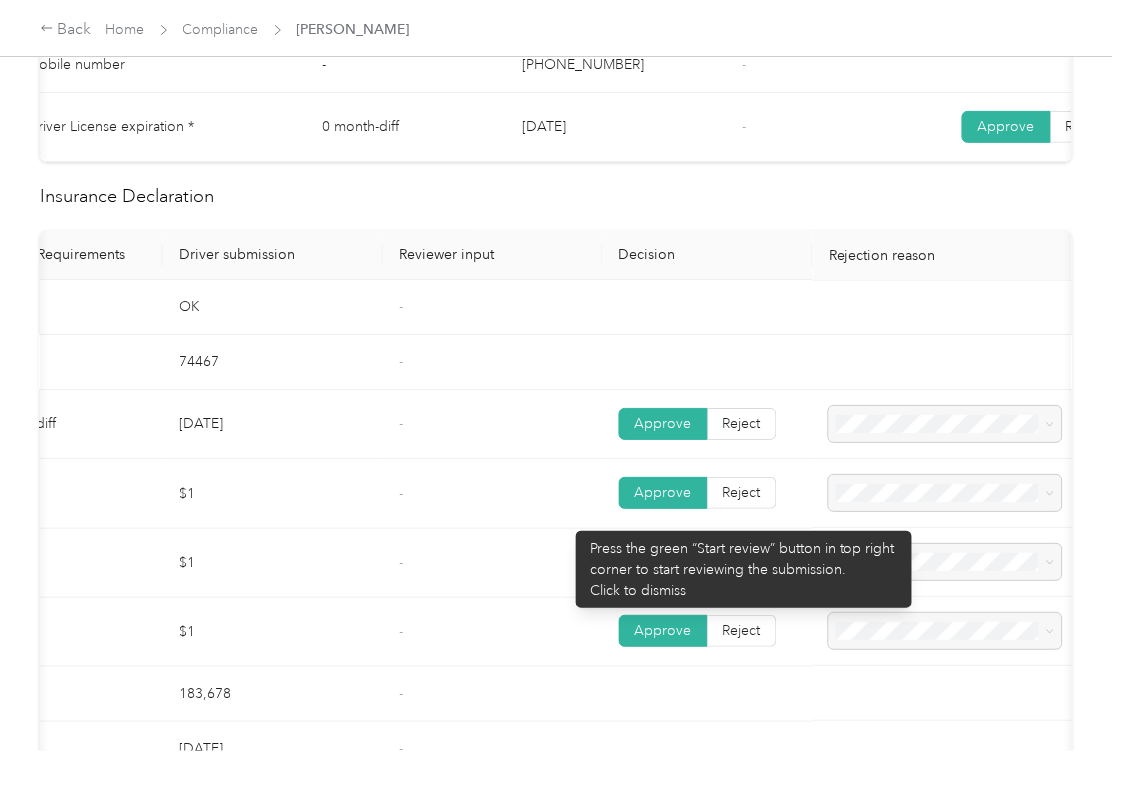 scroll, scrollTop: 800, scrollLeft: 0, axis: vertical 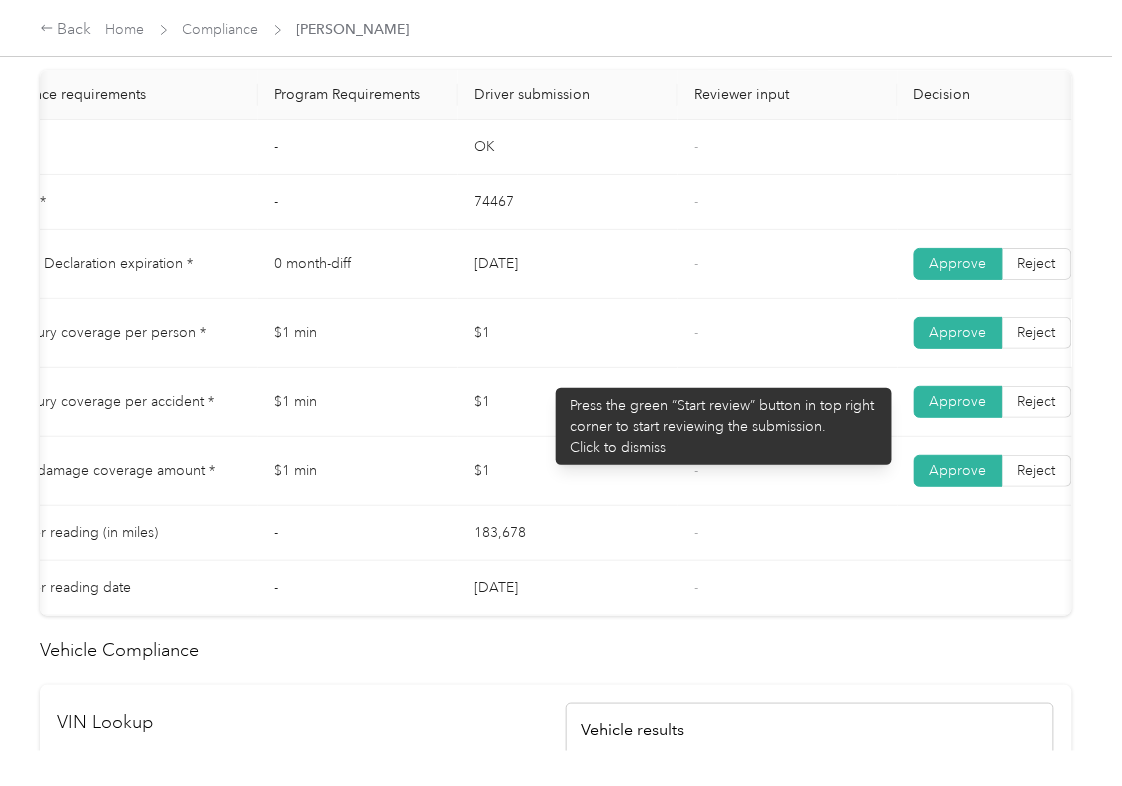 click on "Bodily injury coverage per person * $1 min $1 - Approve Reject" at bounding box center (668, 333) 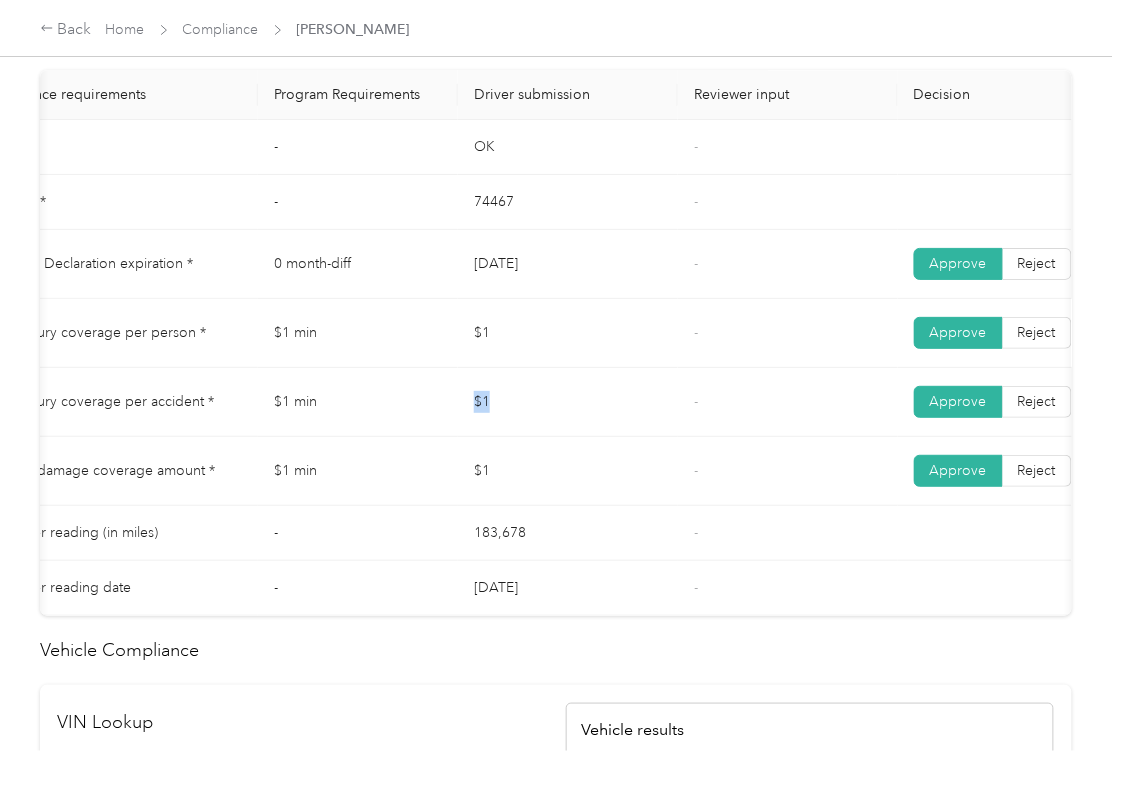 click on "$1" at bounding box center (568, 402) 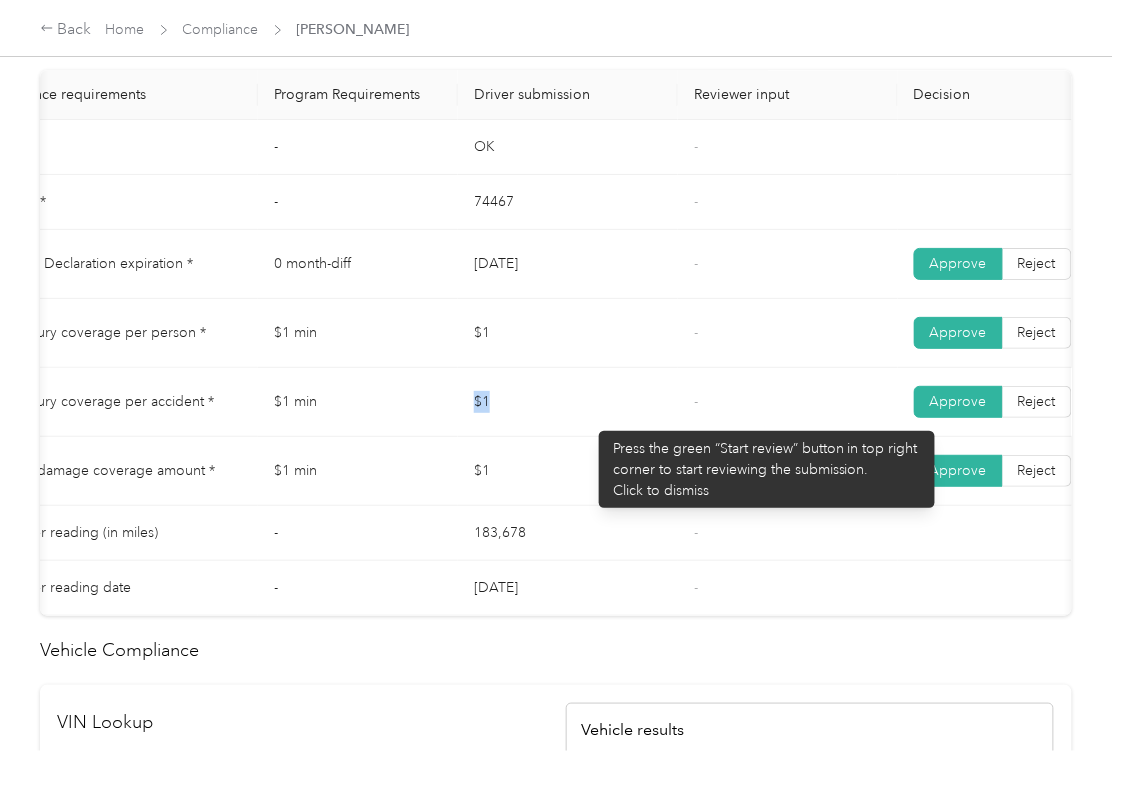 drag, startPoint x: 514, startPoint y: 492, endPoint x: 572, endPoint y: 493, distance: 58.00862 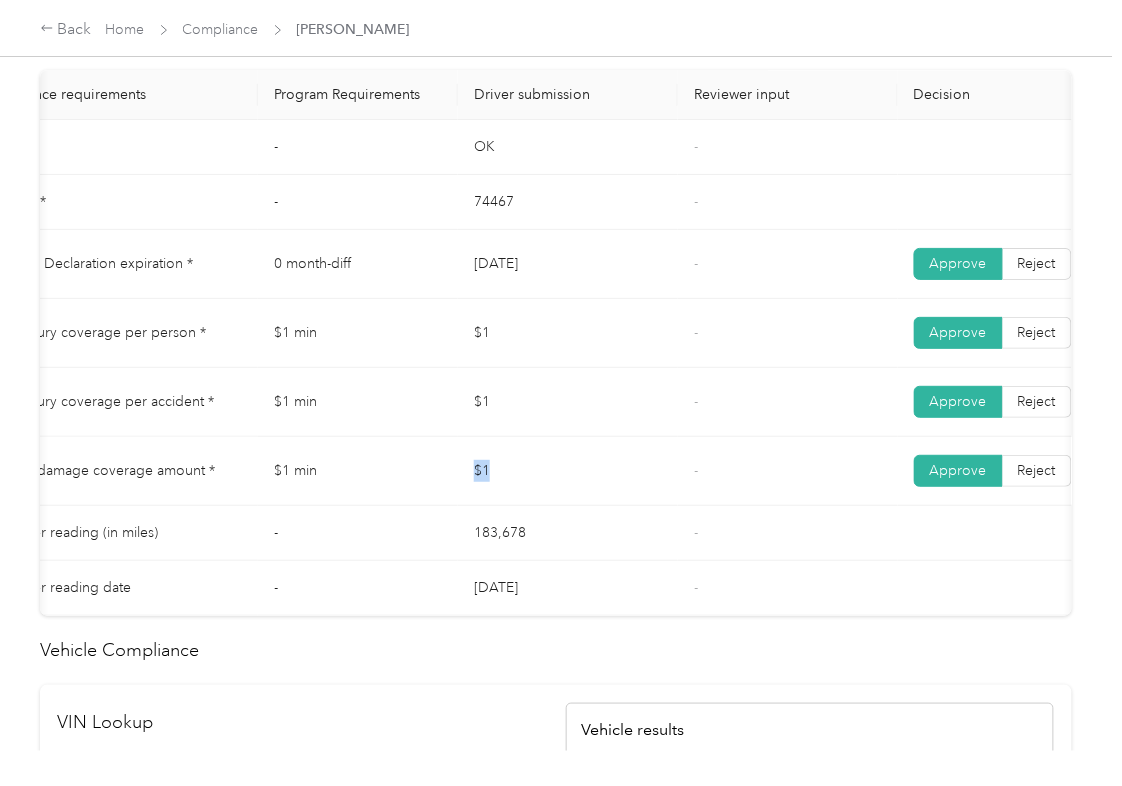 click on "$1" at bounding box center [568, 471] 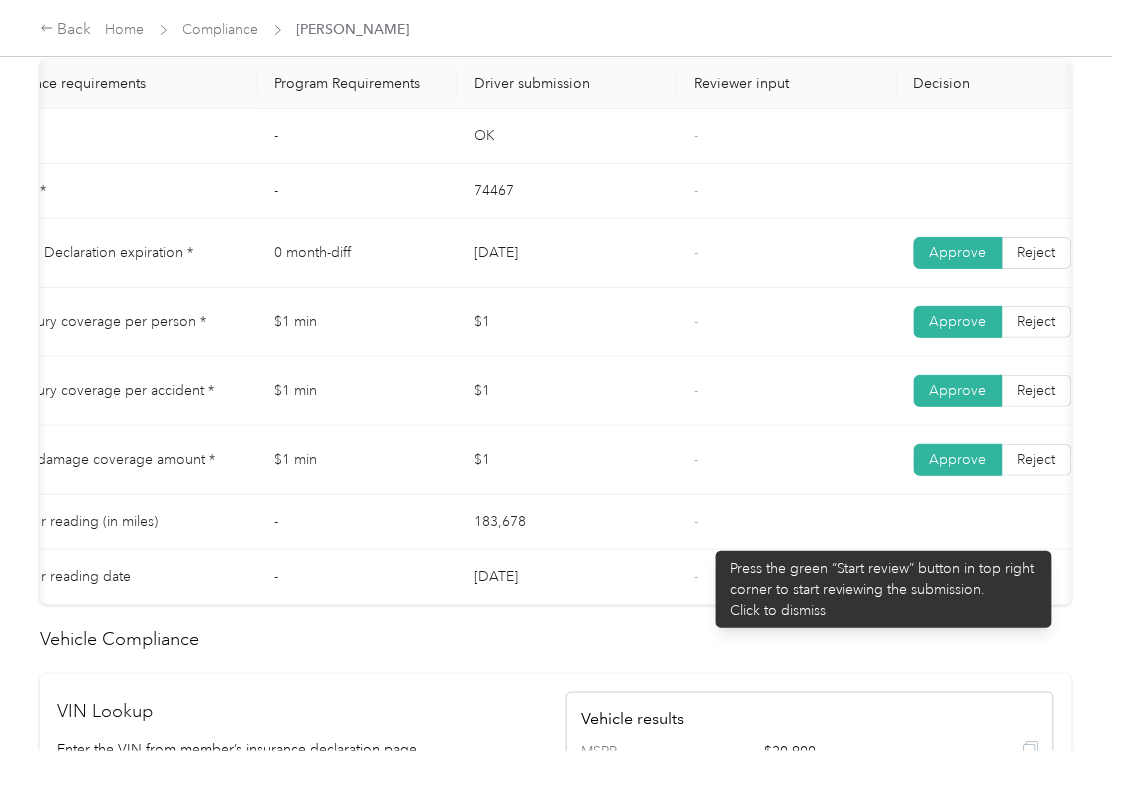 scroll, scrollTop: 882, scrollLeft: 0, axis: vertical 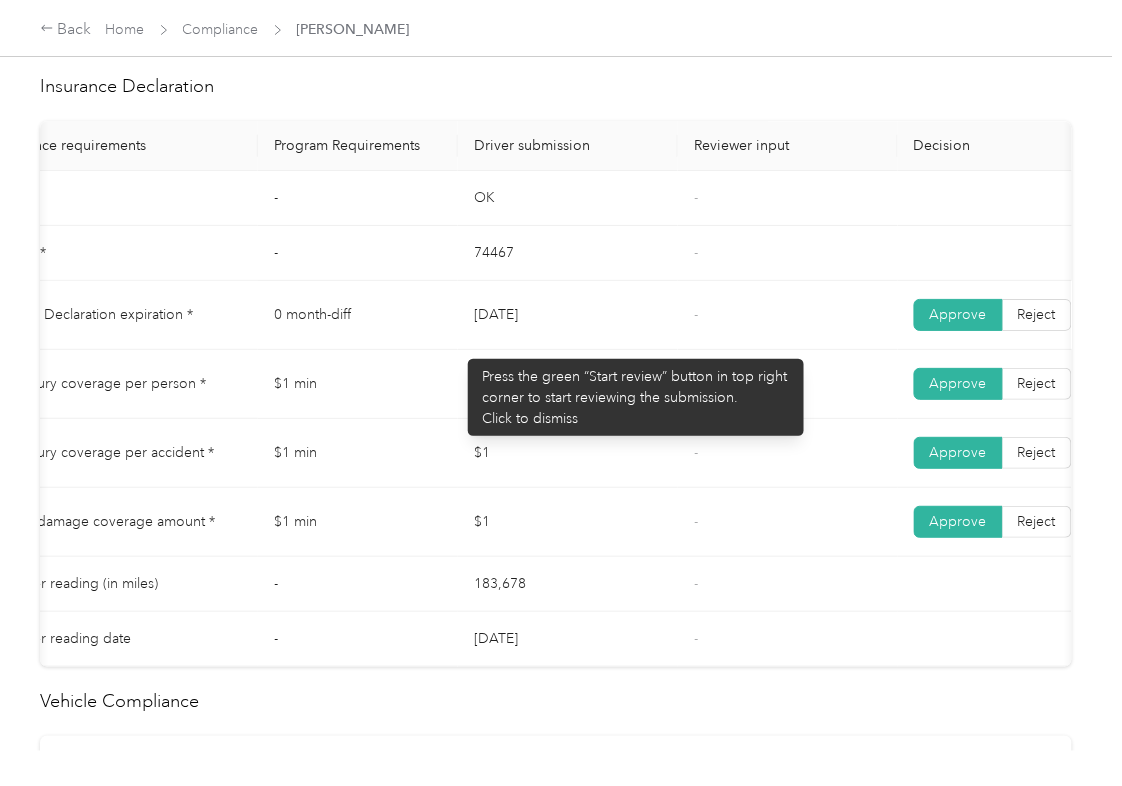 click on "[DATE]" at bounding box center [568, 315] 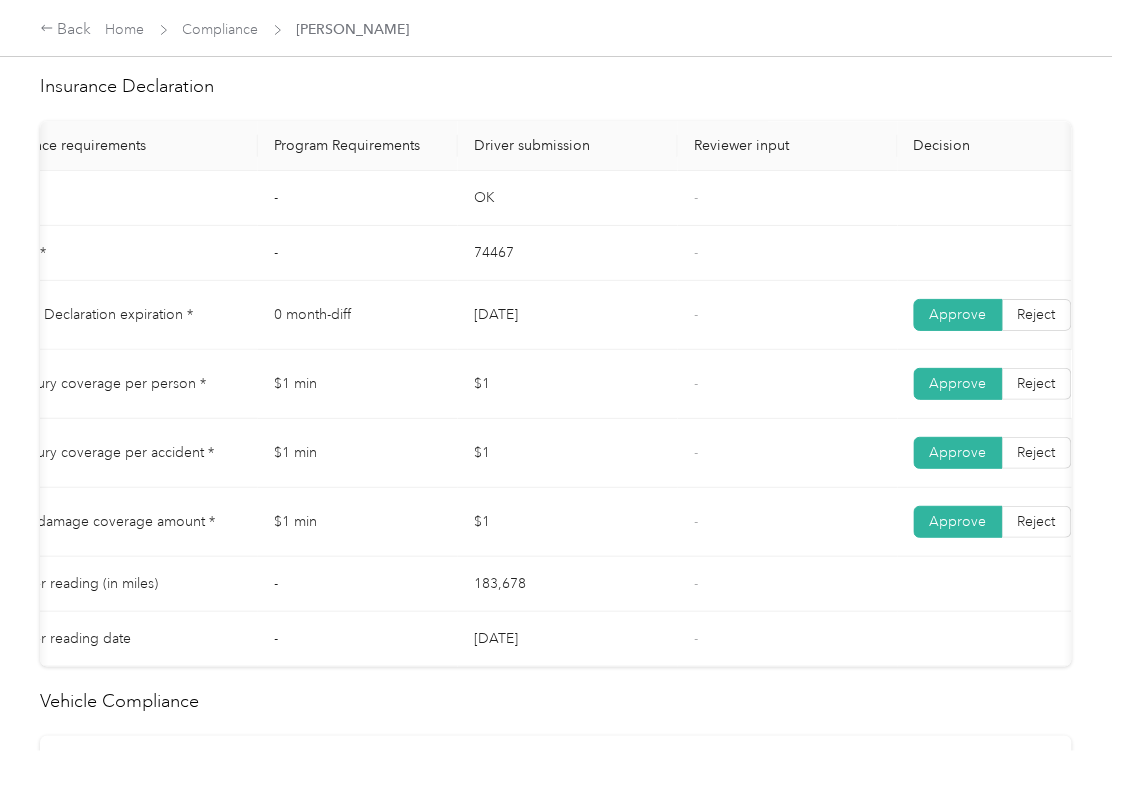 click on "$1" at bounding box center [568, 384] 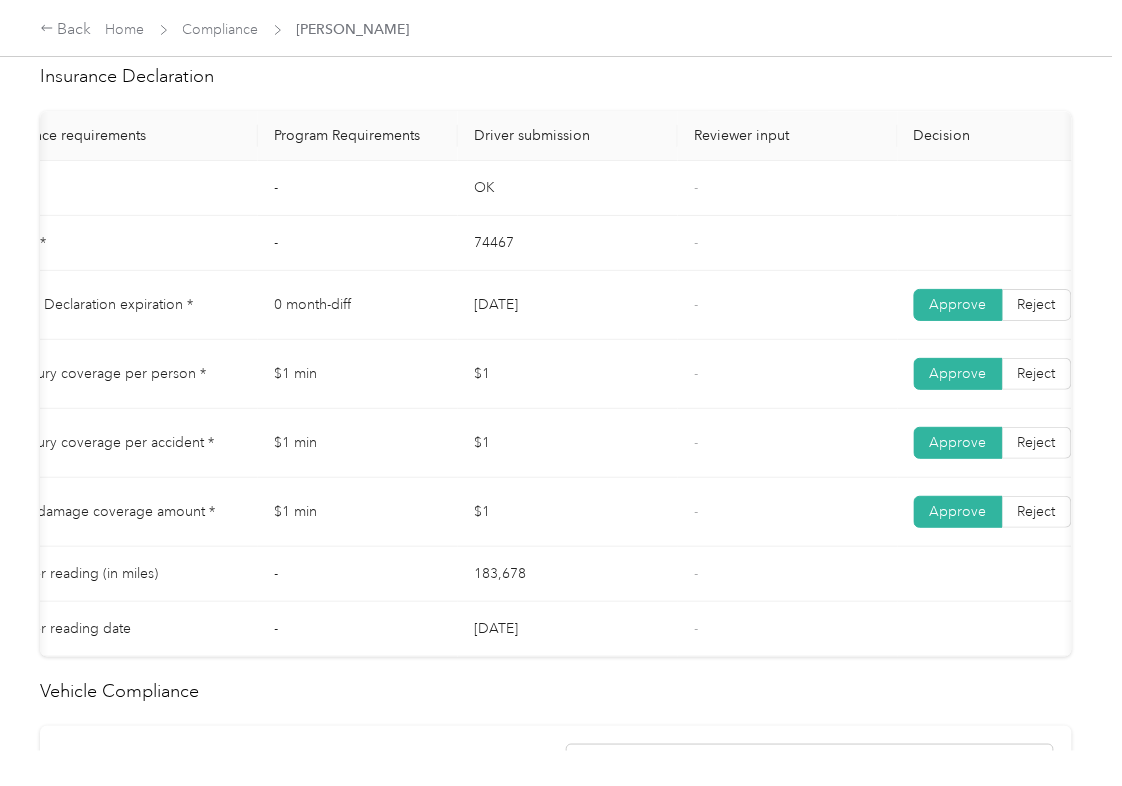 scroll, scrollTop: 933, scrollLeft: 0, axis: vertical 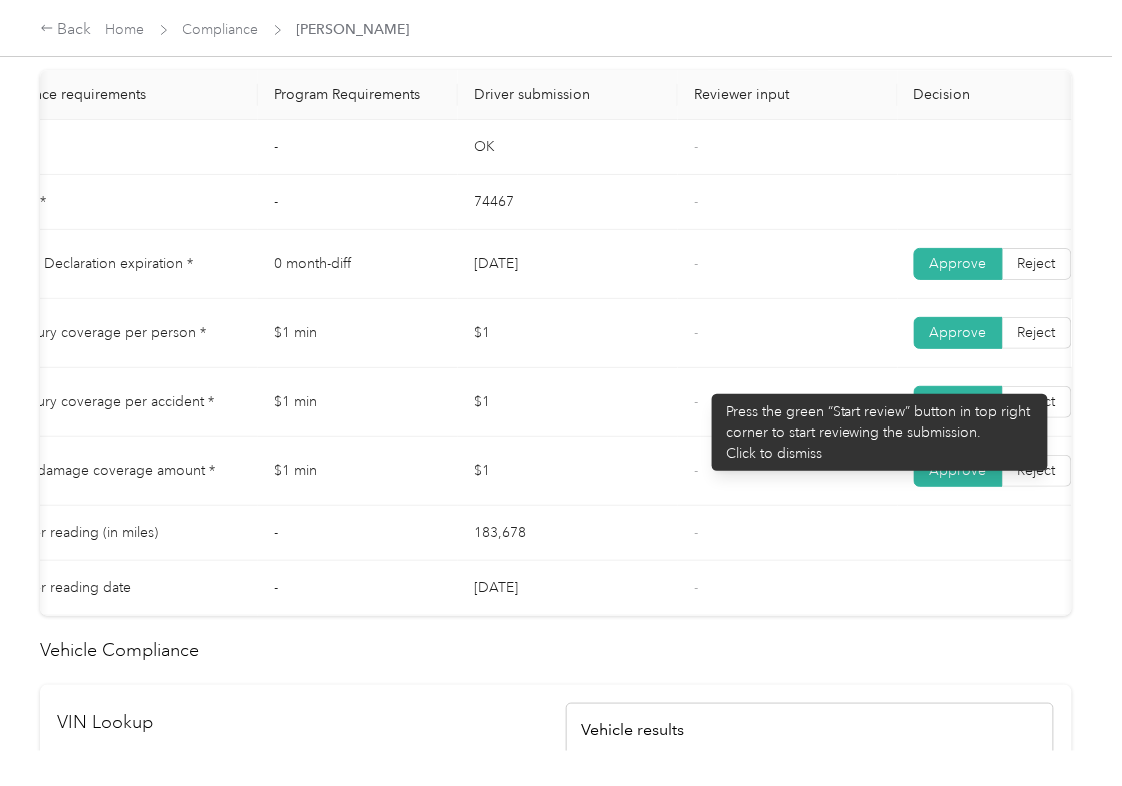 click on "-" at bounding box center [788, 333] 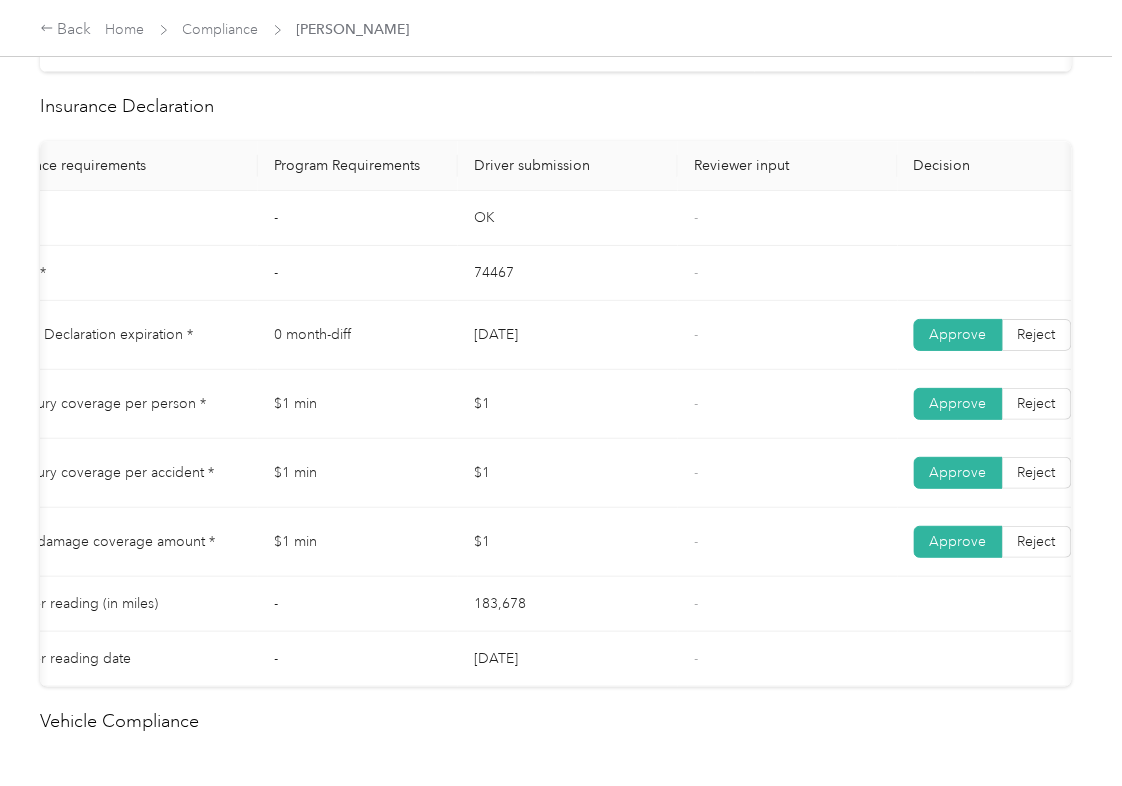 scroll, scrollTop: 800, scrollLeft: 0, axis: vertical 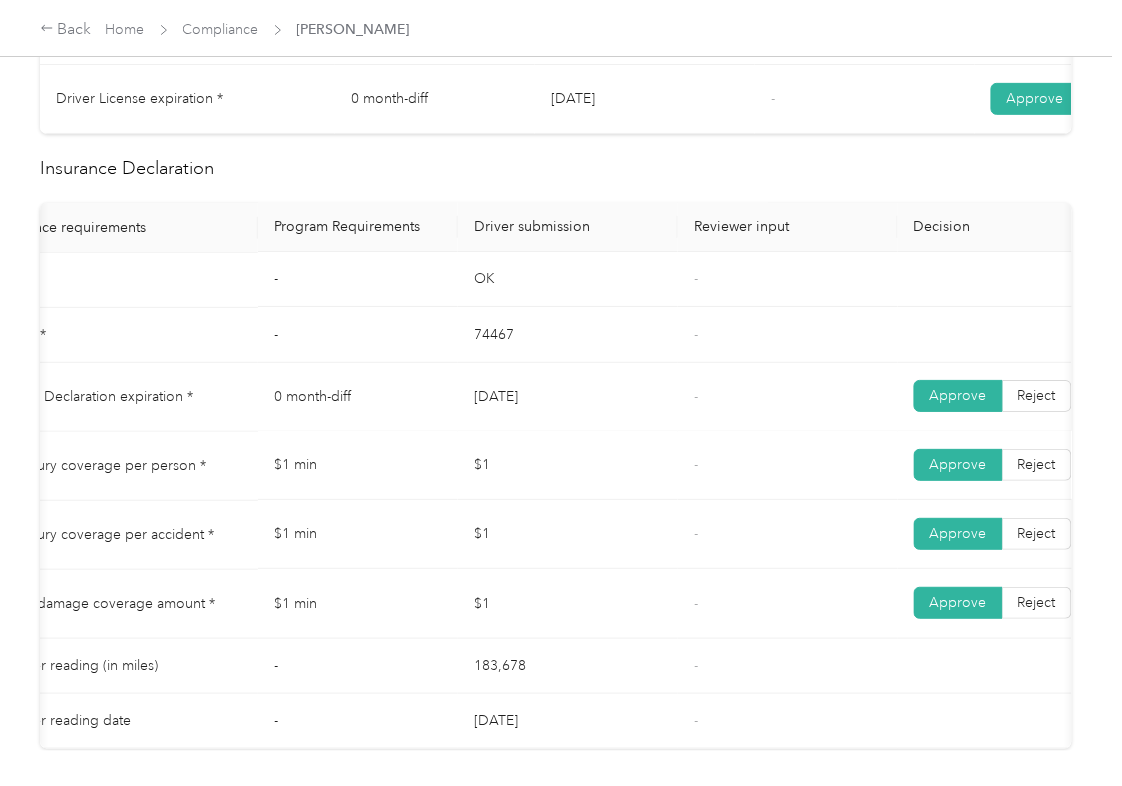 click on "-" at bounding box center (788, 466) 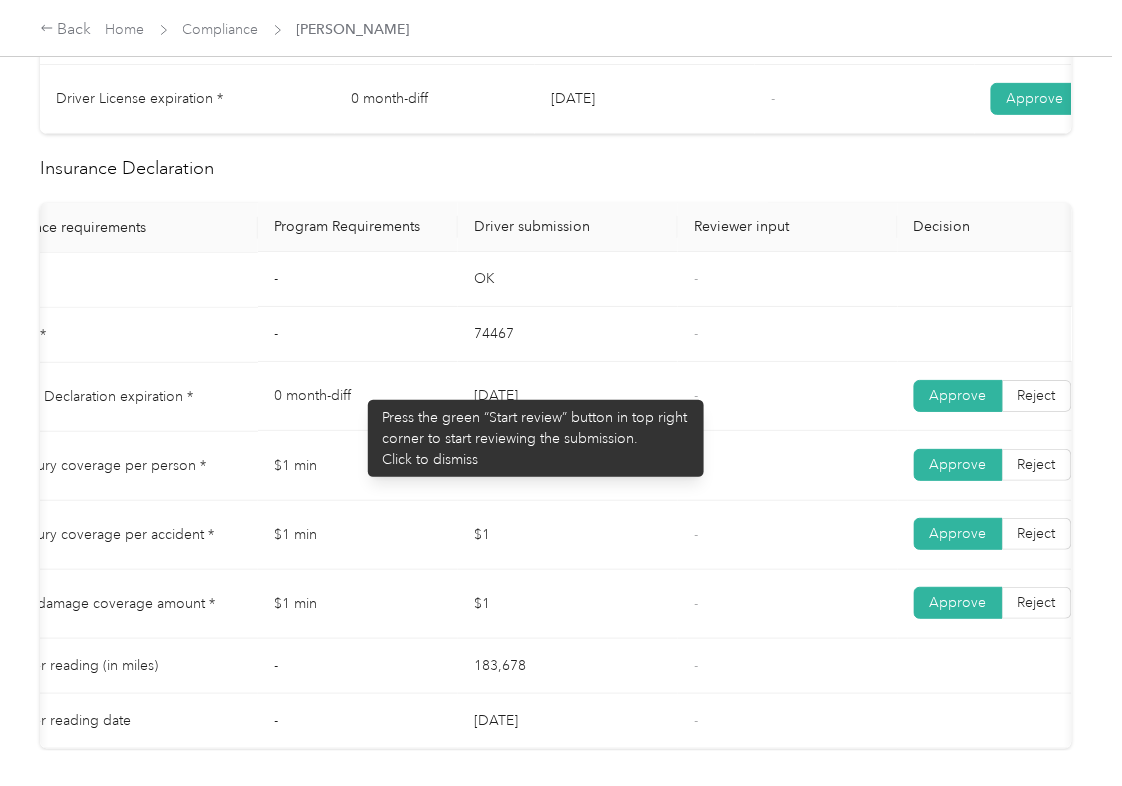 scroll, scrollTop: 0, scrollLeft: 0, axis: both 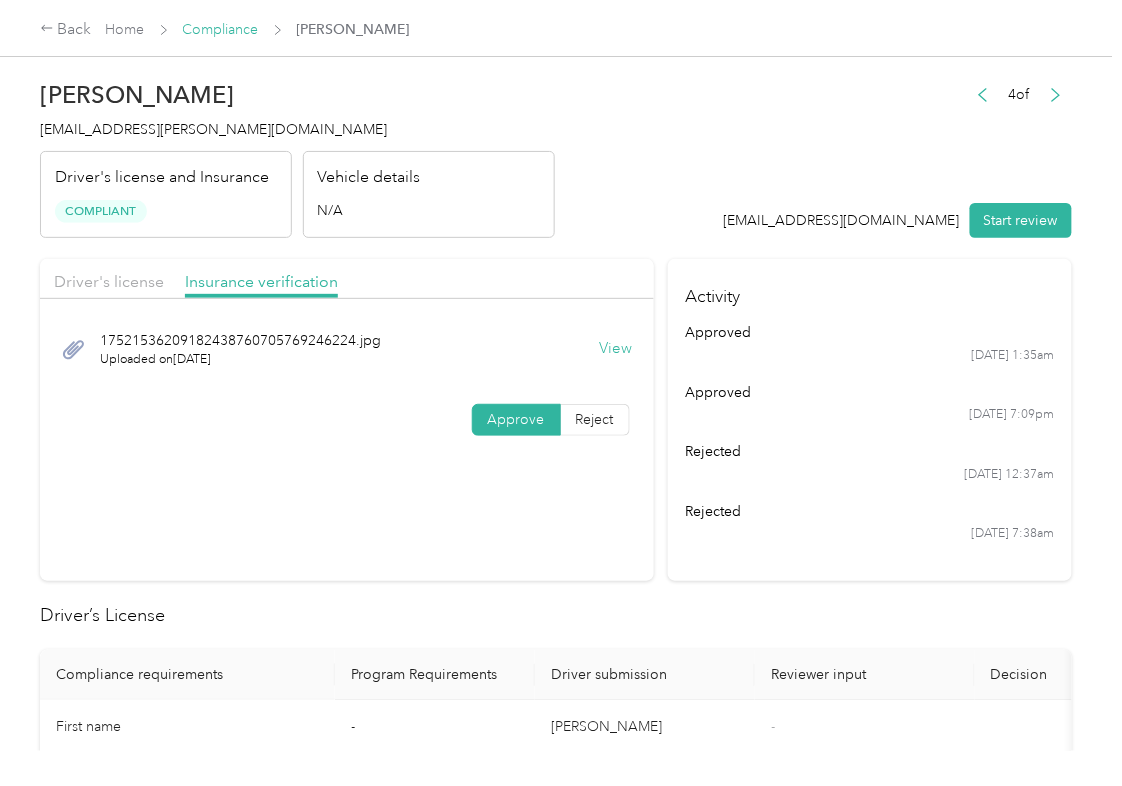 click on "Compliance" at bounding box center (221, 29) 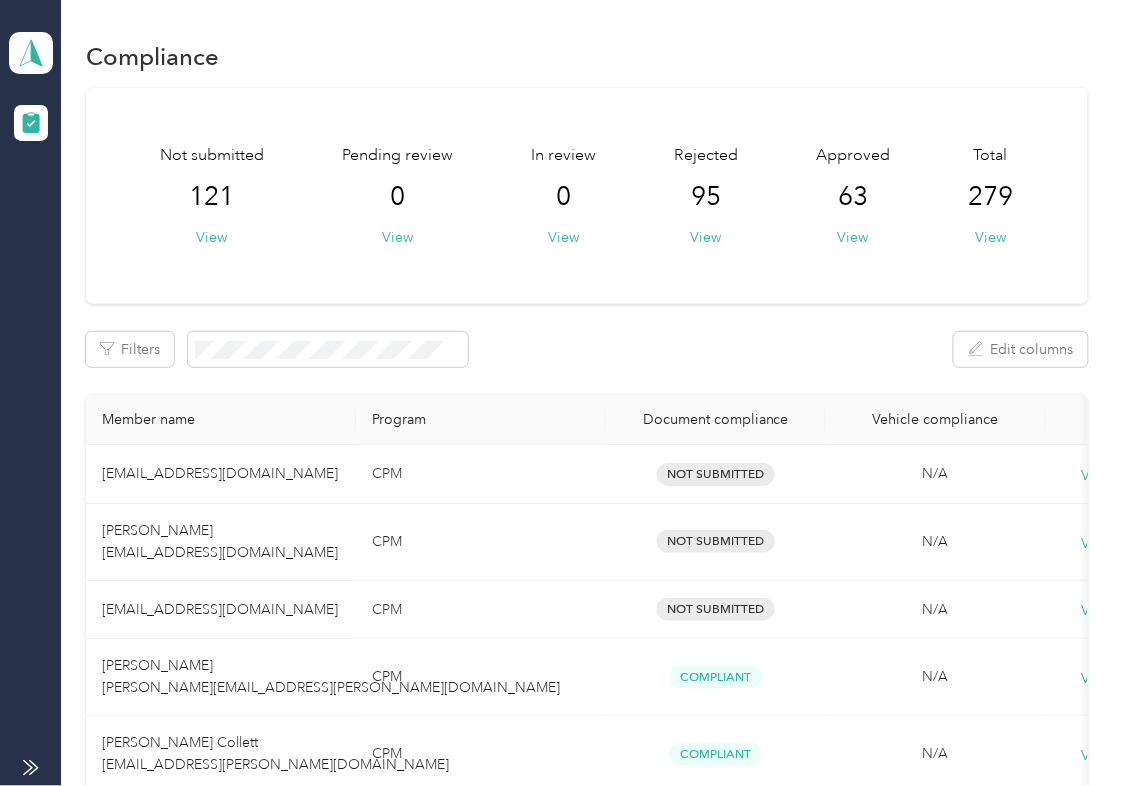 drag, startPoint x: 561, startPoint y: 294, endPoint x: 301, endPoint y: 228, distance: 268.24615 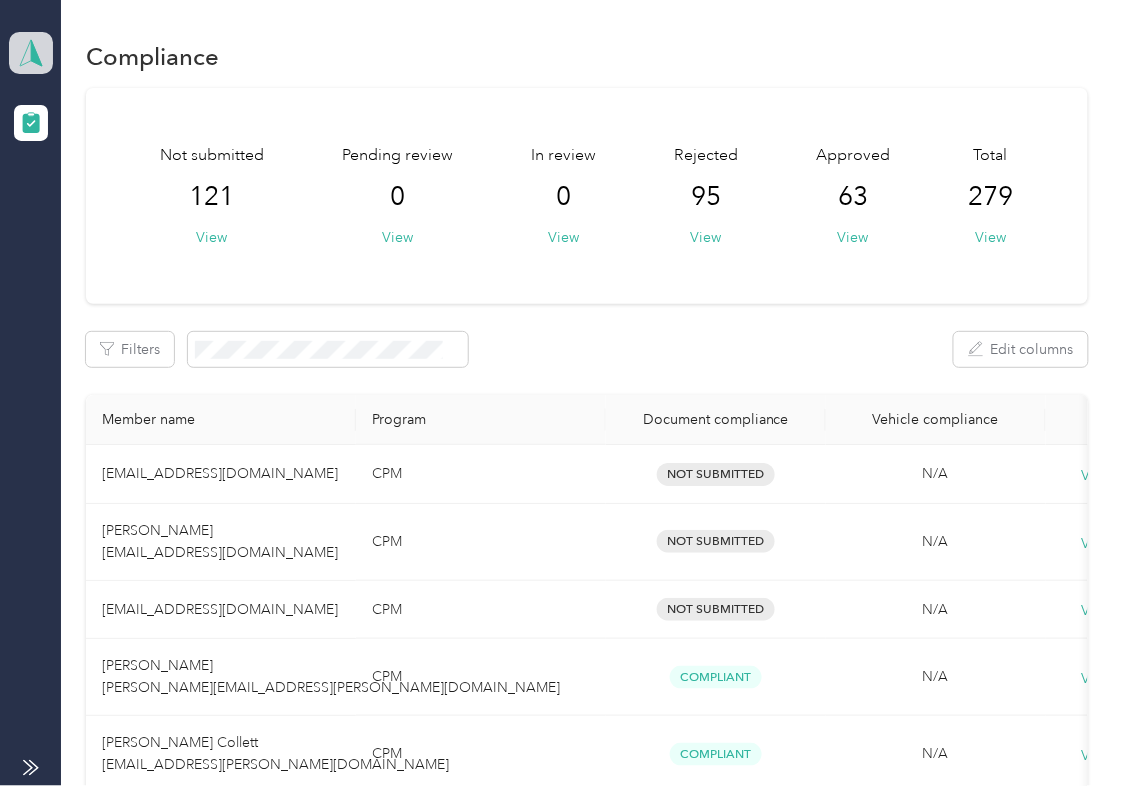 click 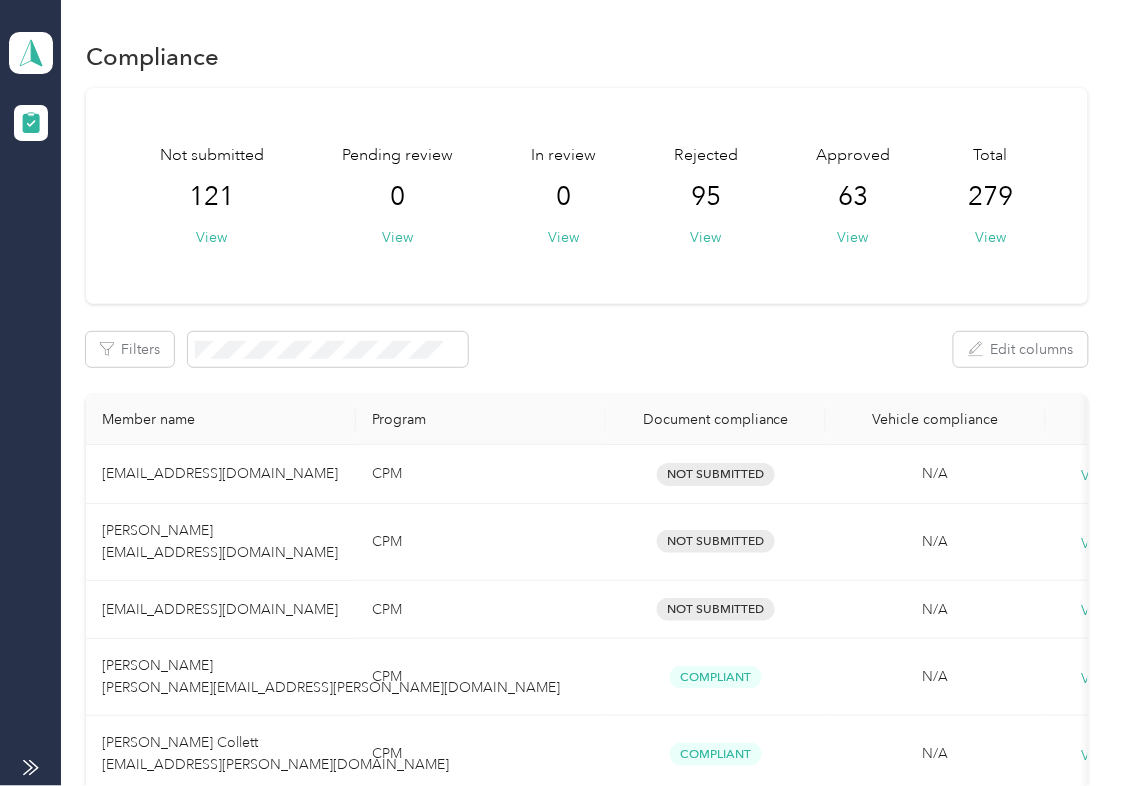 click on "Log out" at bounding box center [64, 209] 